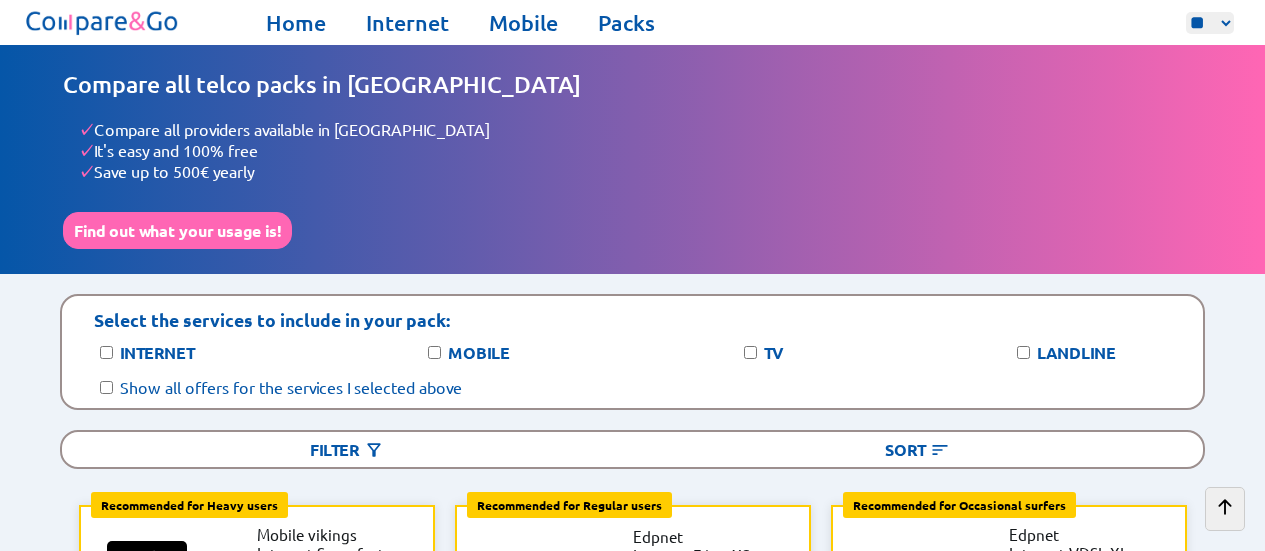 scroll, scrollTop: 10785, scrollLeft: 0, axis: vertical 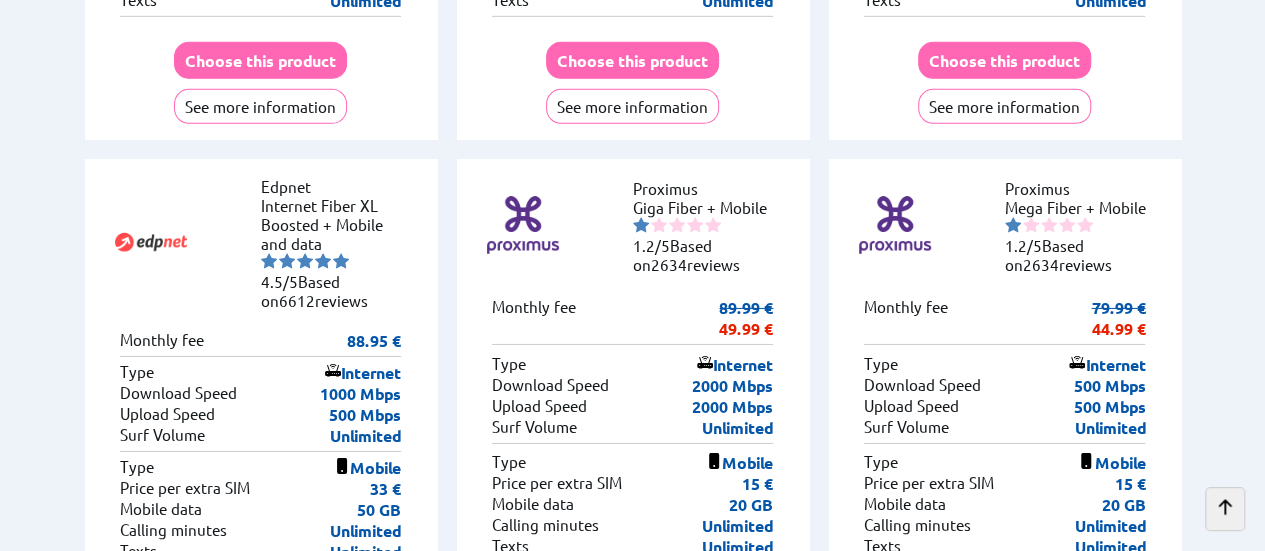 click at bounding box center [1225, 509] 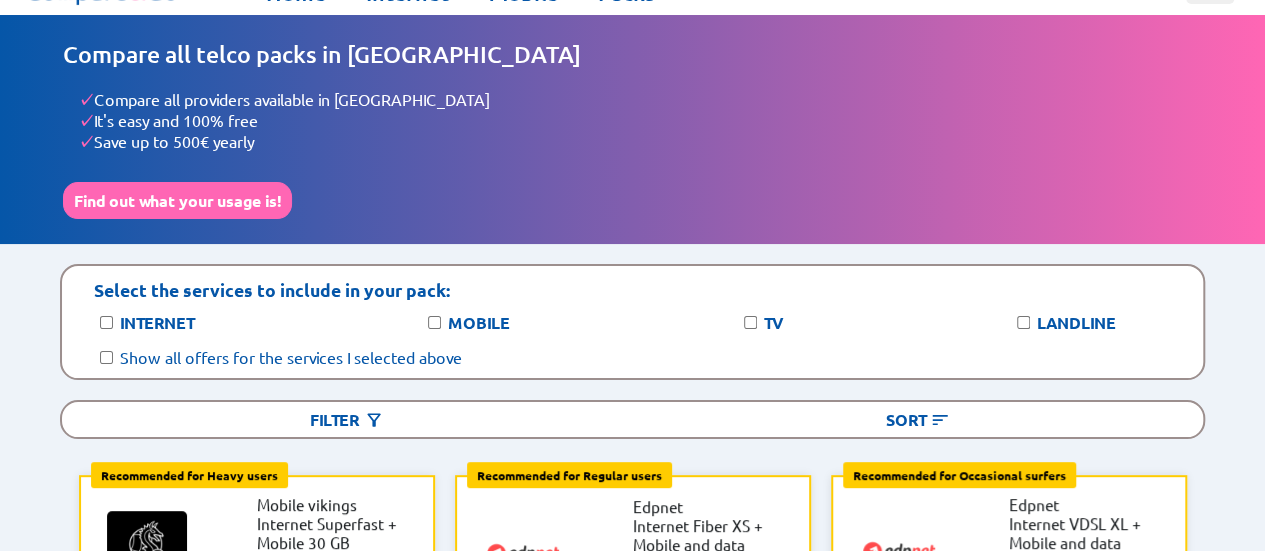 scroll, scrollTop: 0, scrollLeft: 0, axis: both 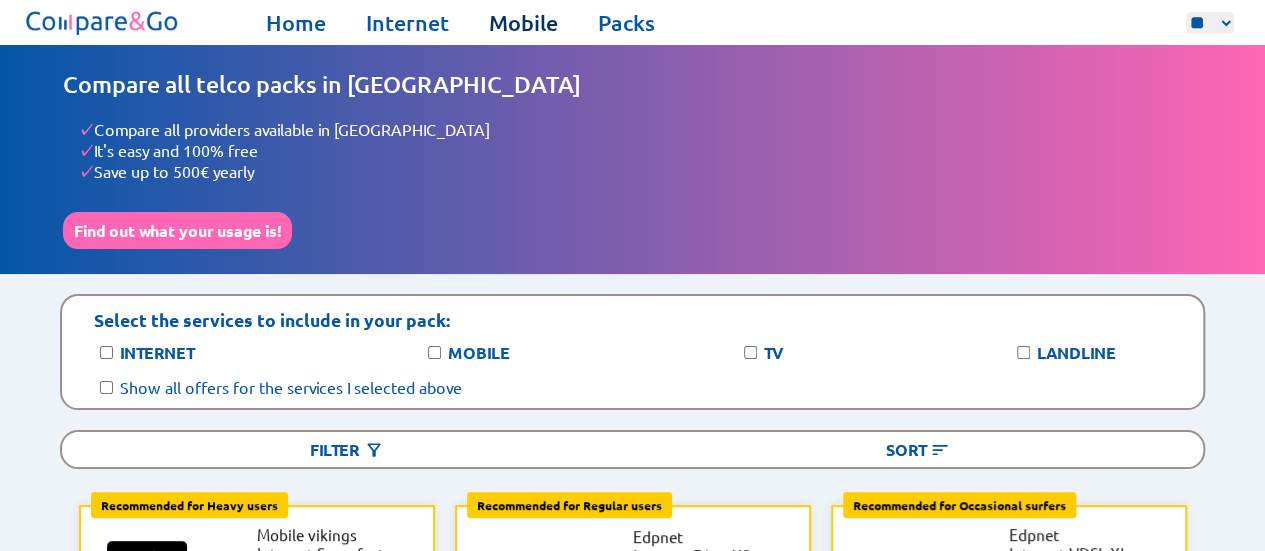 click on "Mobile" at bounding box center [523, 23] 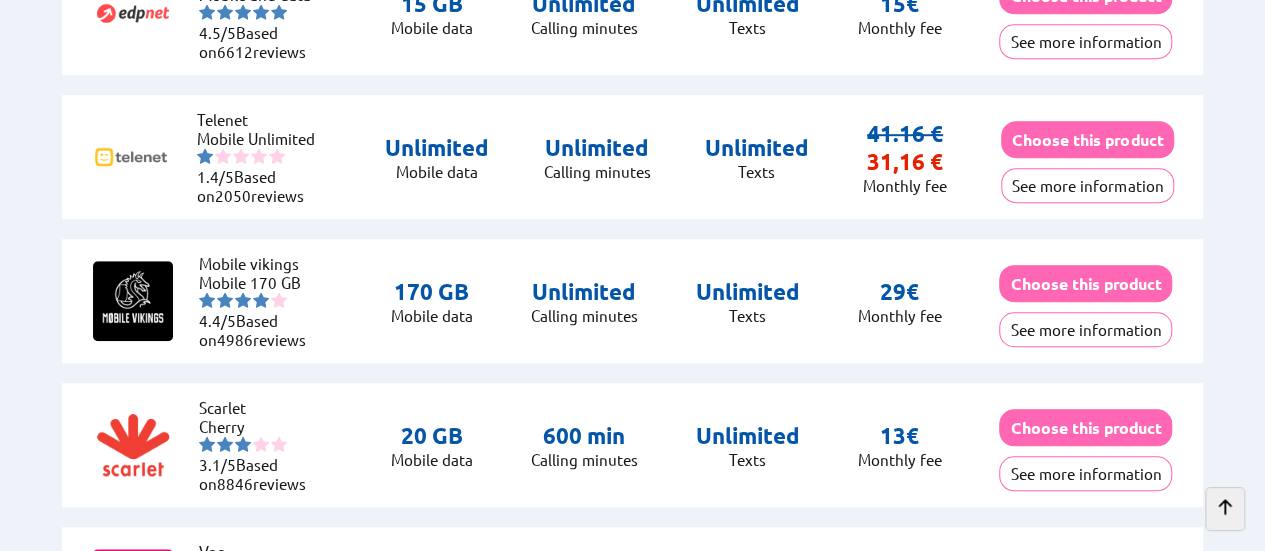 scroll, scrollTop: 4346, scrollLeft: 0, axis: vertical 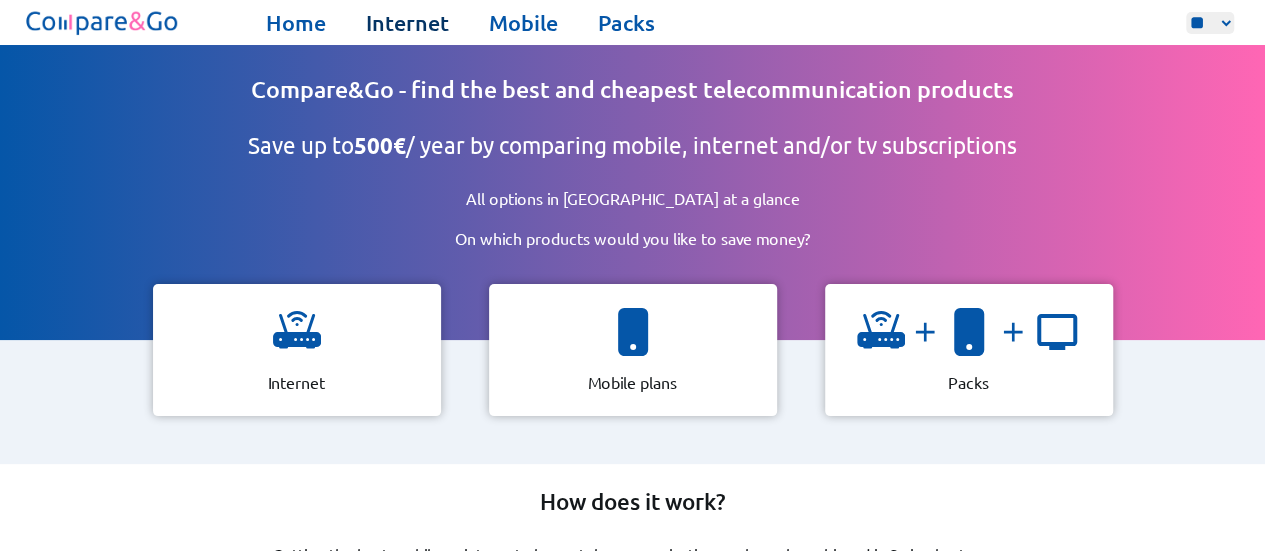 click on "Internet" at bounding box center (407, 23) 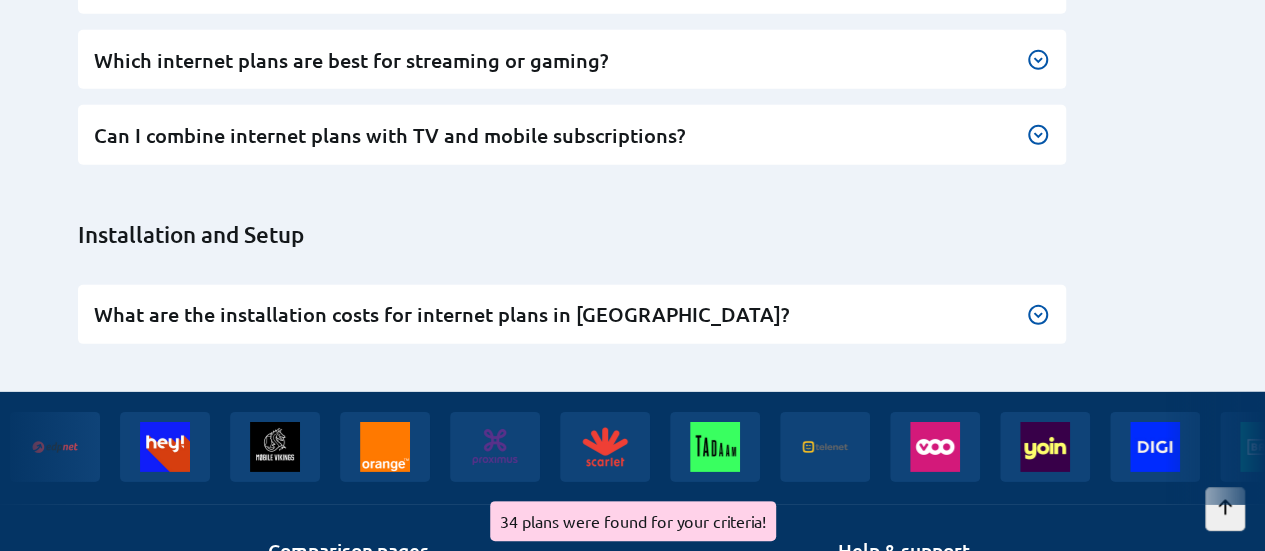 scroll, scrollTop: 6891, scrollLeft: 0, axis: vertical 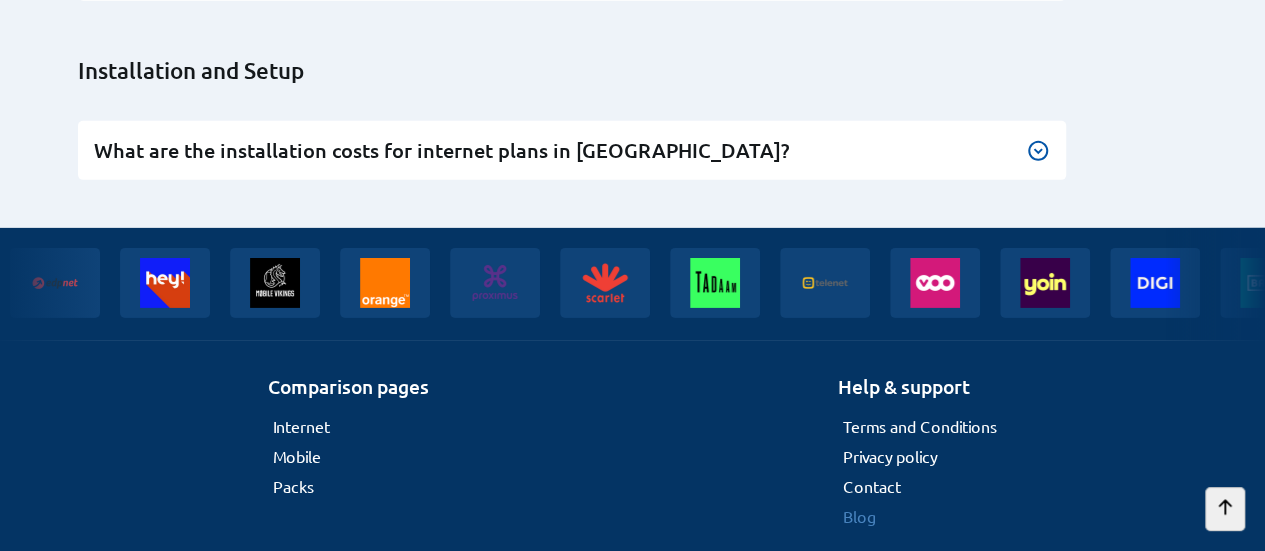 click on "Blog" at bounding box center [859, 516] 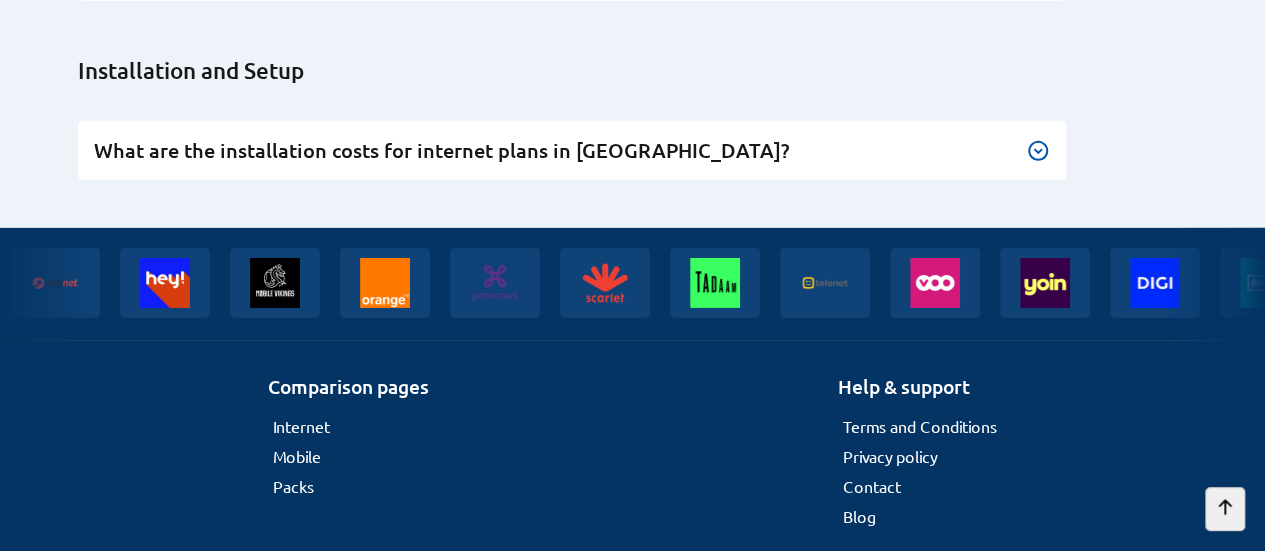 click 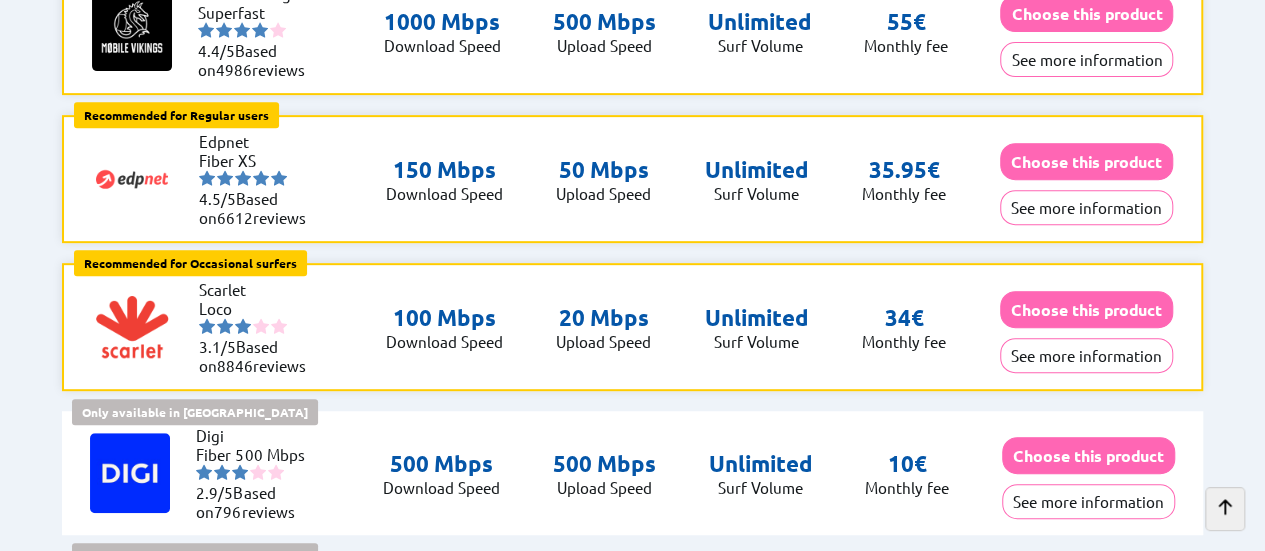 scroll, scrollTop: 0, scrollLeft: 0, axis: both 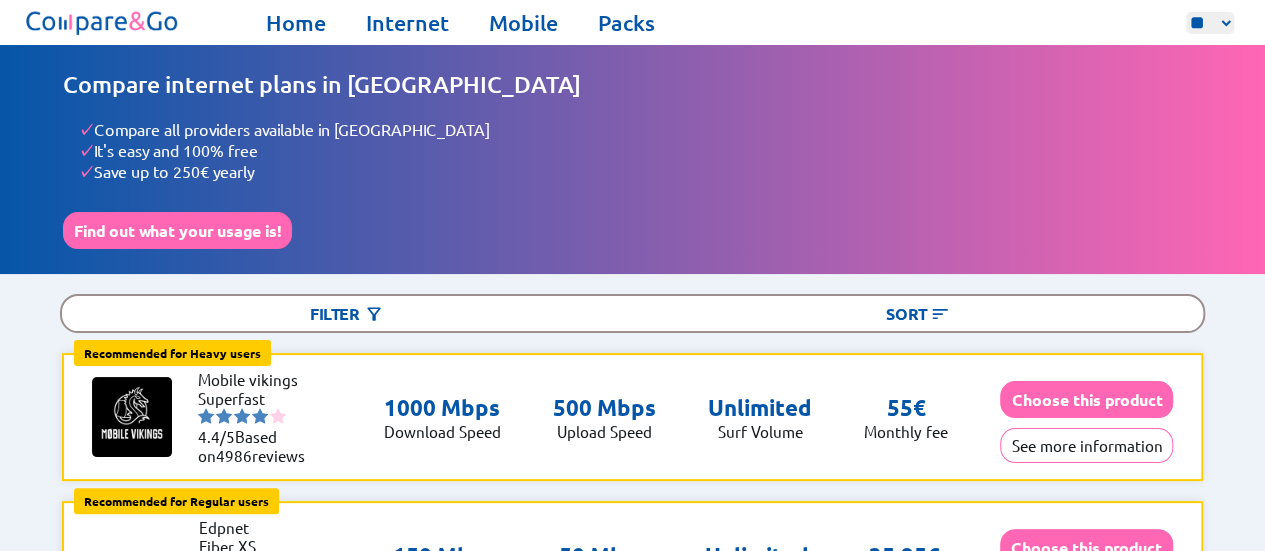 click on "**
**
**" at bounding box center [1210, 23] 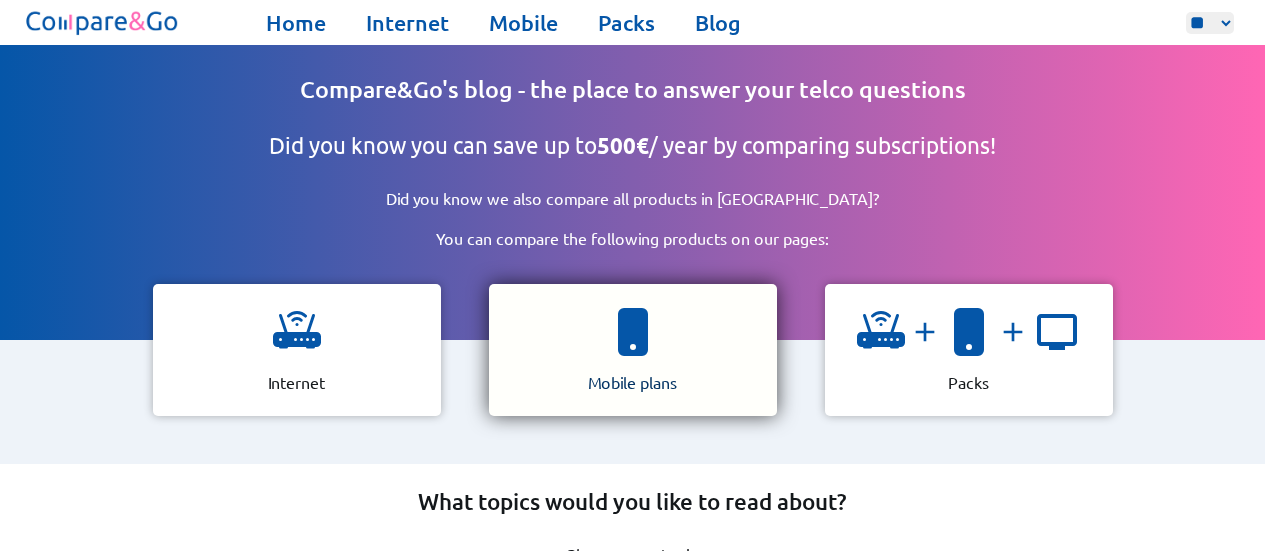 scroll, scrollTop: 0, scrollLeft: 0, axis: both 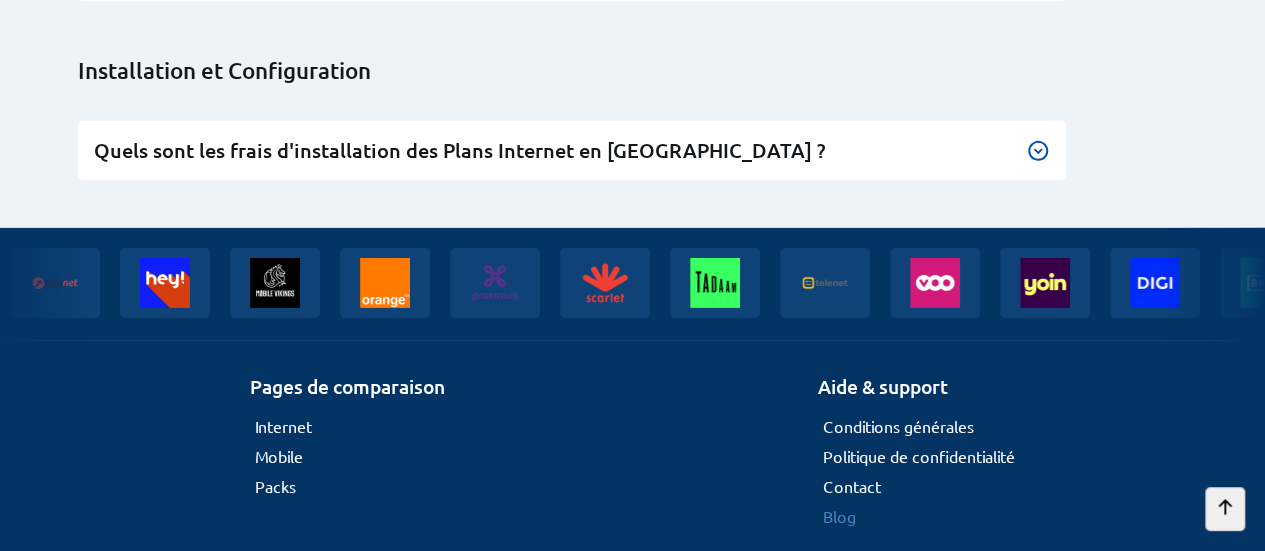 click on "Blog" at bounding box center (839, 516) 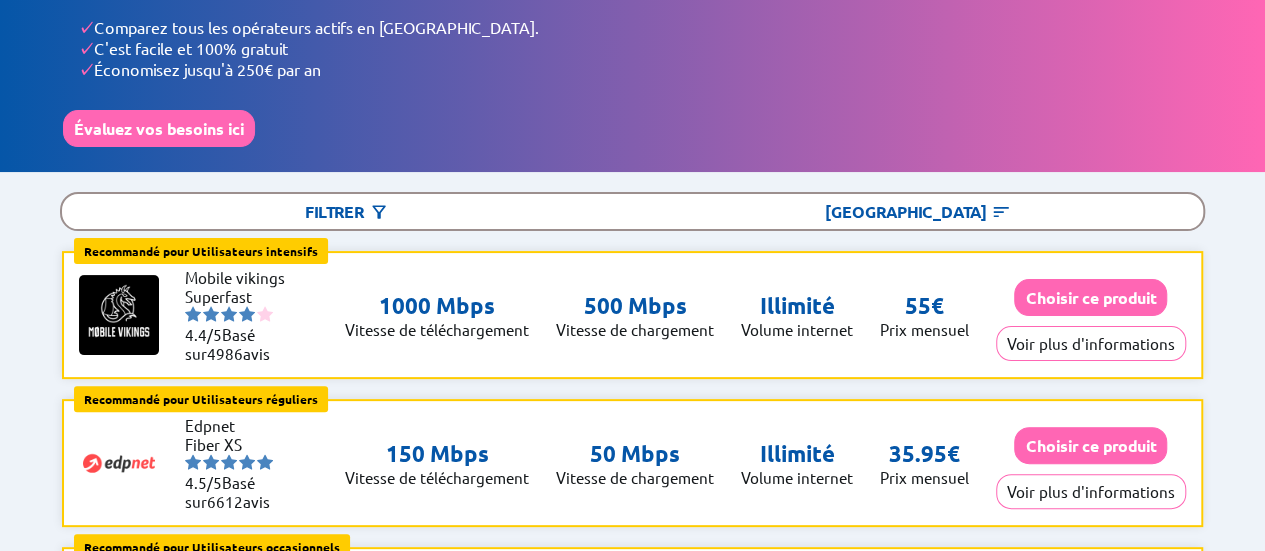 scroll, scrollTop: 0, scrollLeft: 0, axis: both 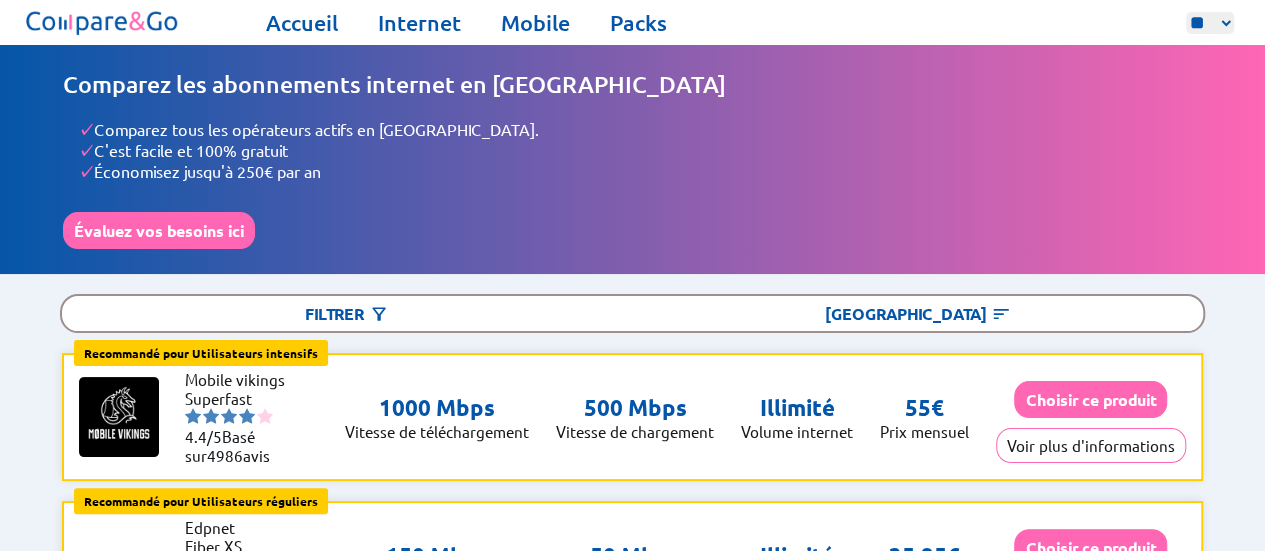 click on "**
**
**" at bounding box center [1214, 23] 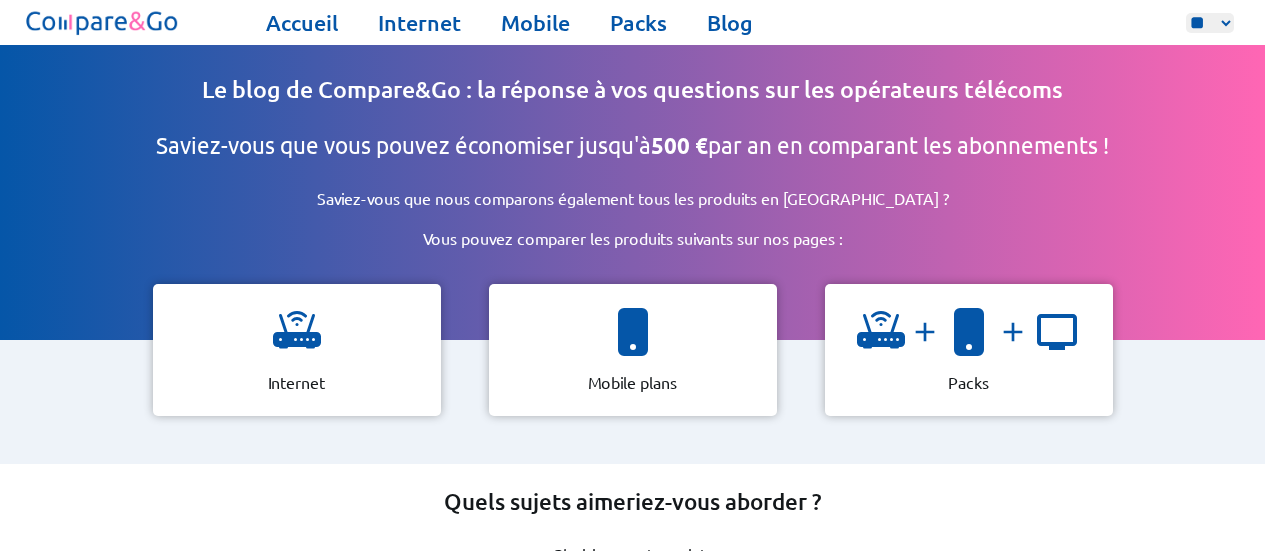 select on "**" 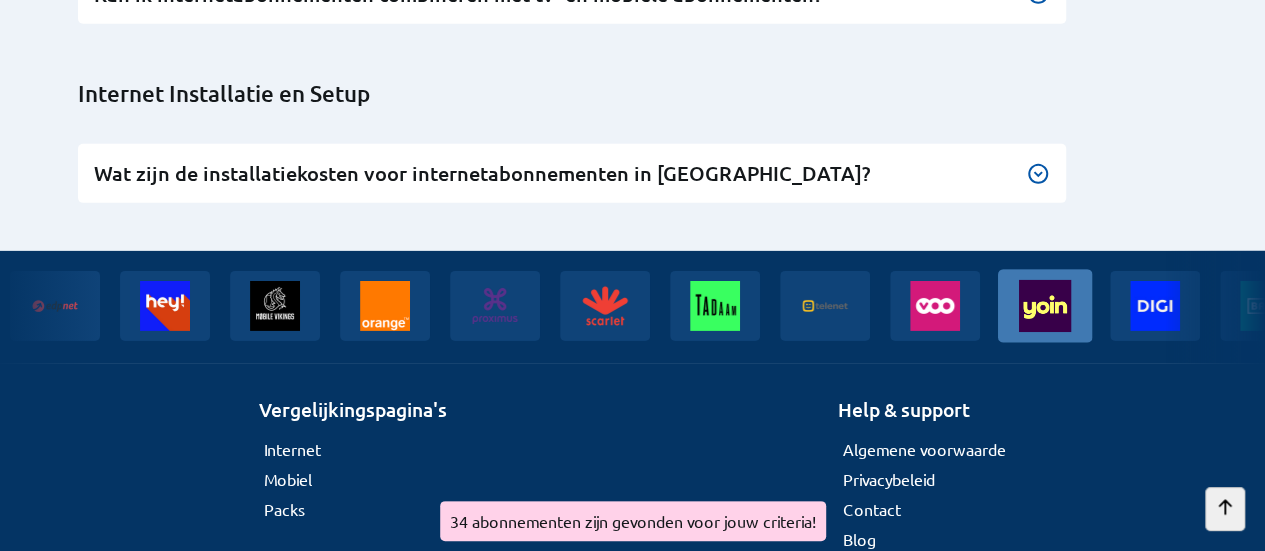 scroll, scrollTop: 6891, scrollLeft: 0, axis: vertical 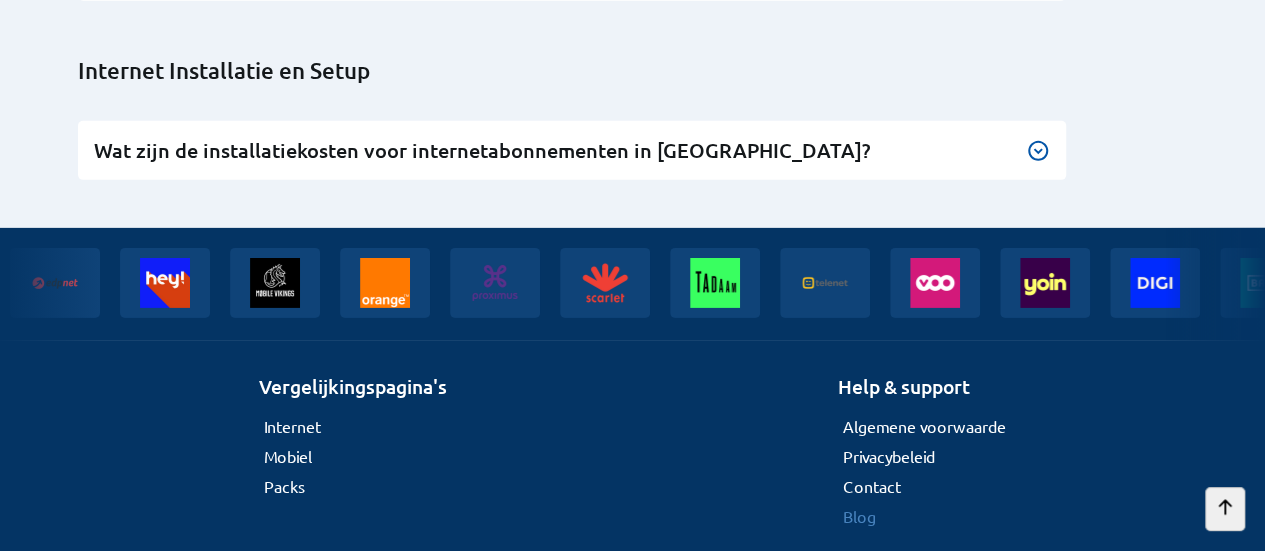 click on "Blog" at bounding box center [859, 516] 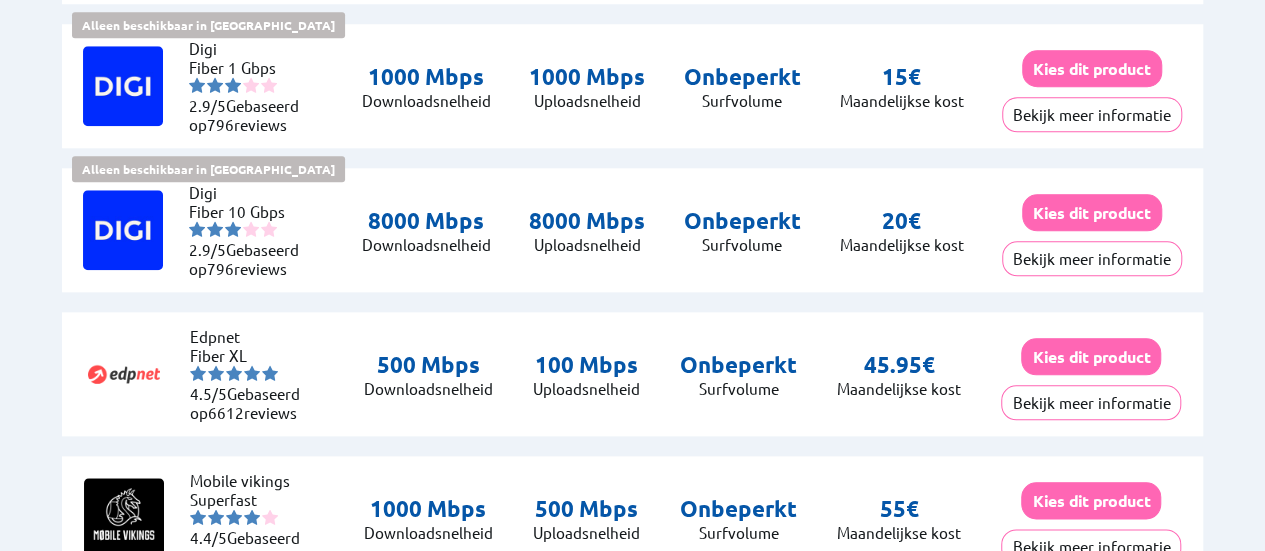 scroll, scrollTop: 0, scrollLeft: 0, axis: both 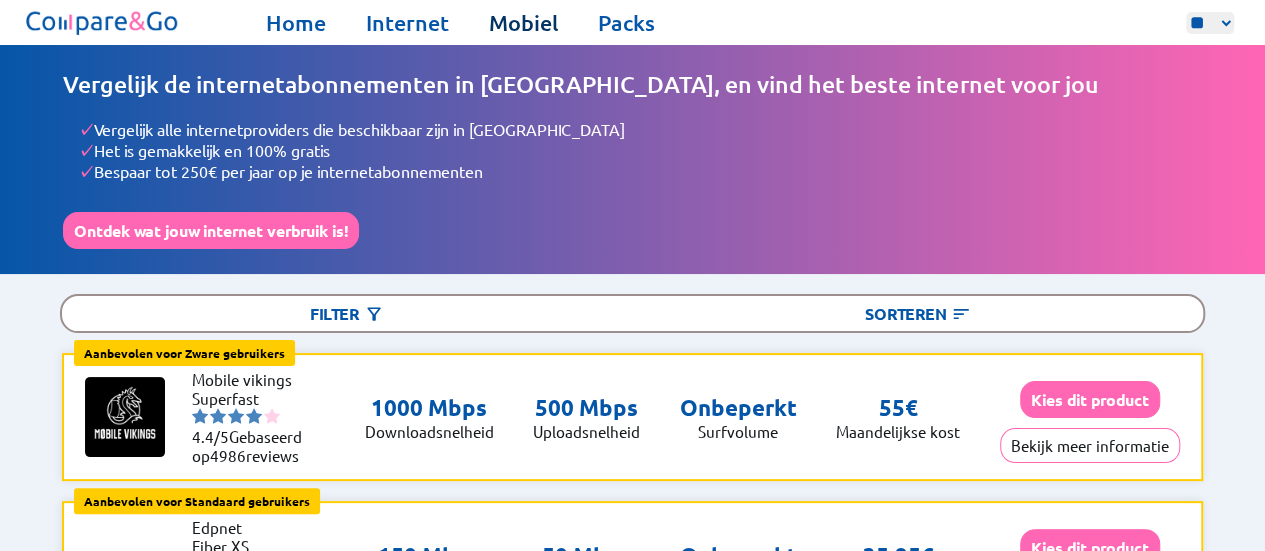 click on "Mobiel" at bounding box center [523, 23] 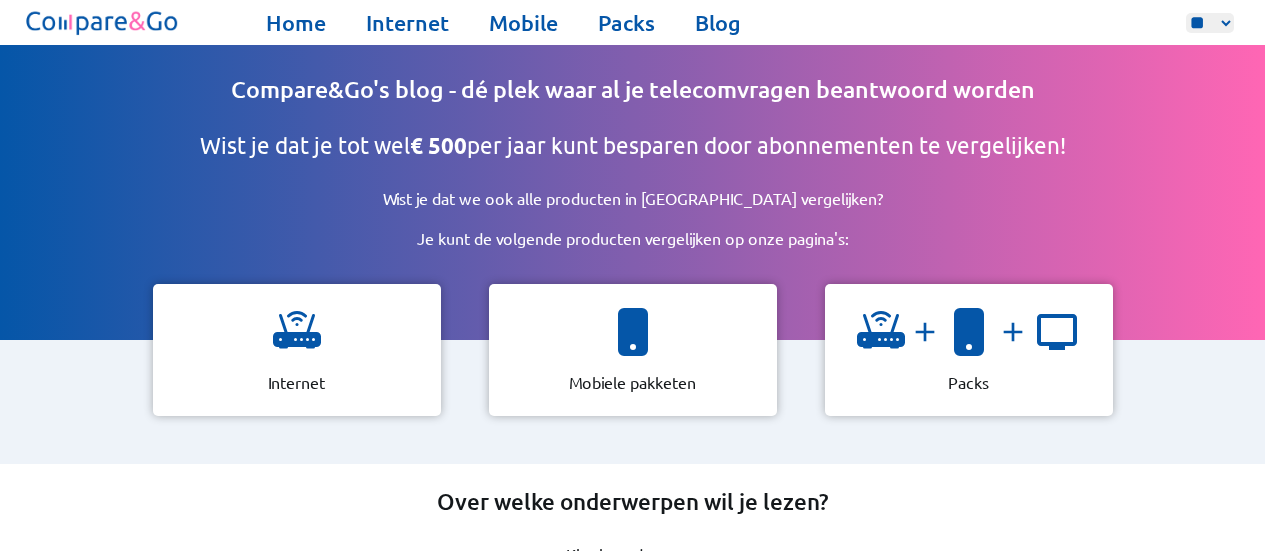 select on "**" 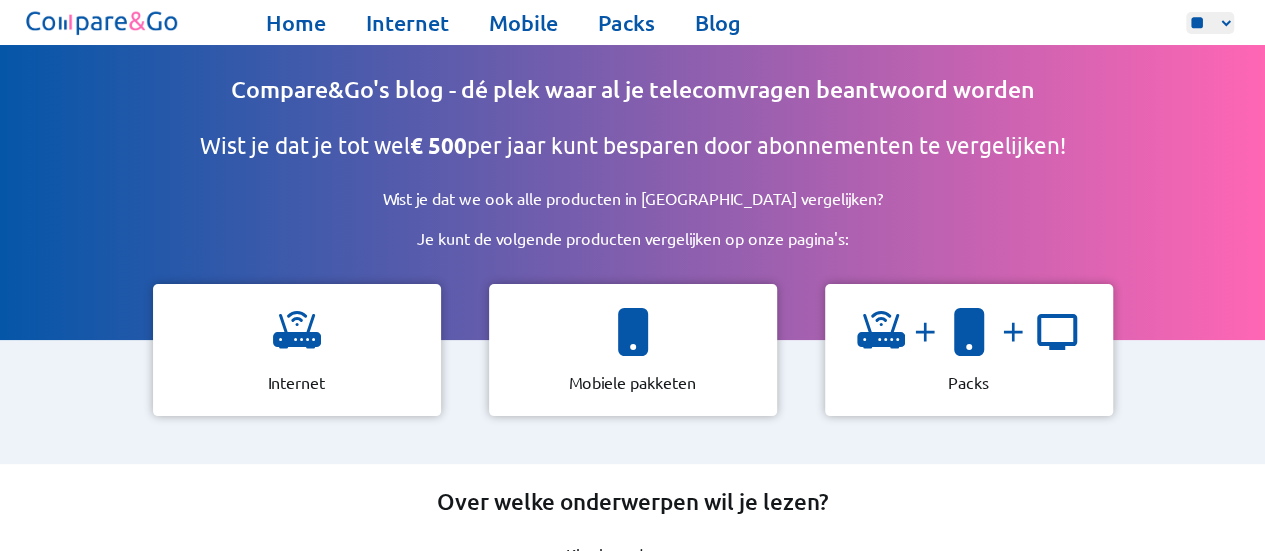 scroll, scrollTop: 0, scrollLeft: 0, axis: both 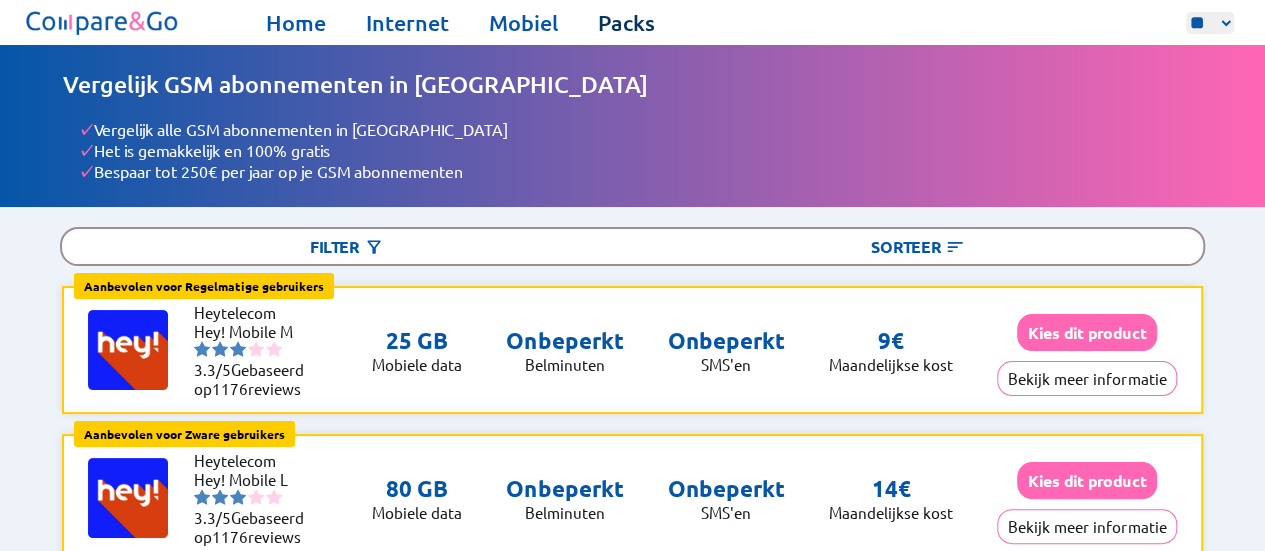 click on "Packs" at bounding box center (626, 23) 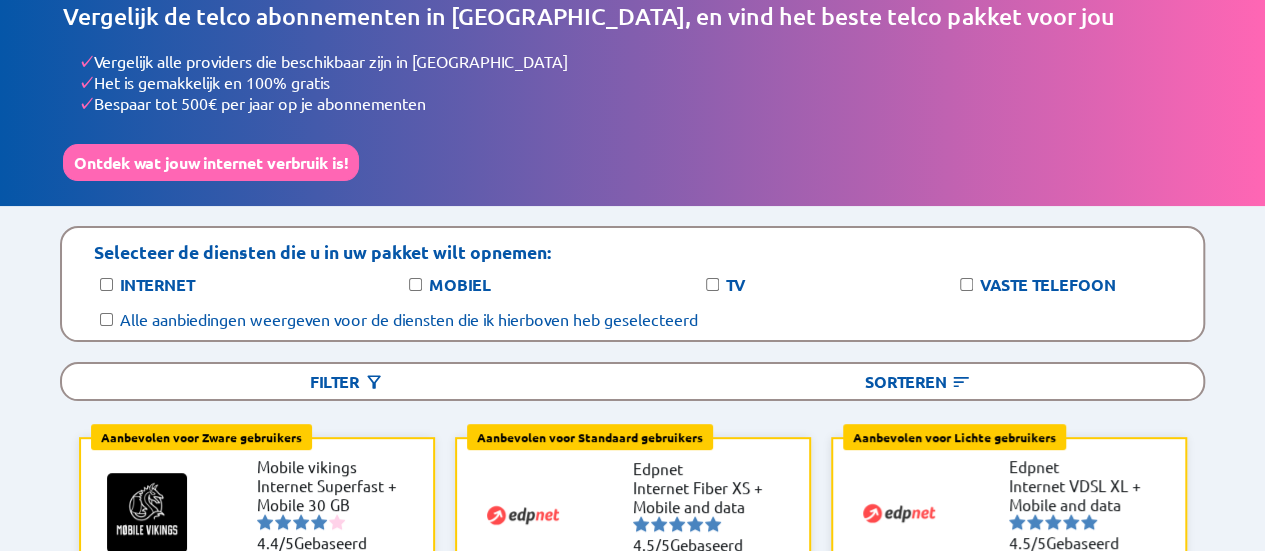 scroll, scrollTop: 0, scrollLeft: 0, axis: both 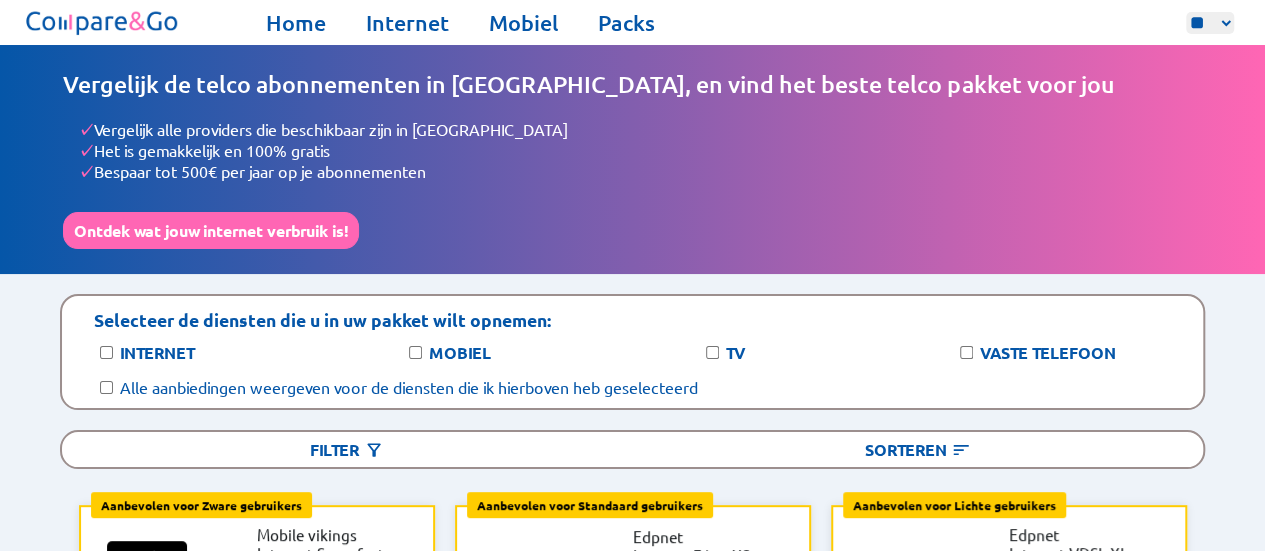 click on "Alle aanbiedingen weergeven voor de diensten die ik hierboven heb geselecteerd" at bounding box center [409, 387] 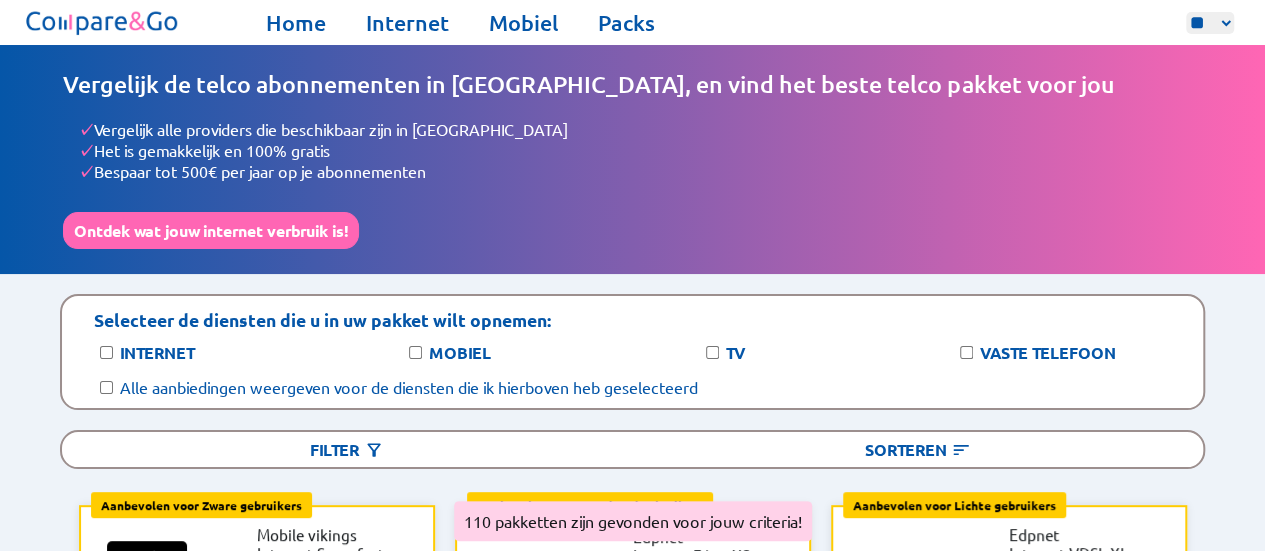 click on "Alle aanbiedingen weergeven voor de diensten die ik hierboven heb geselecteerd" at bounding box center [409, 387] 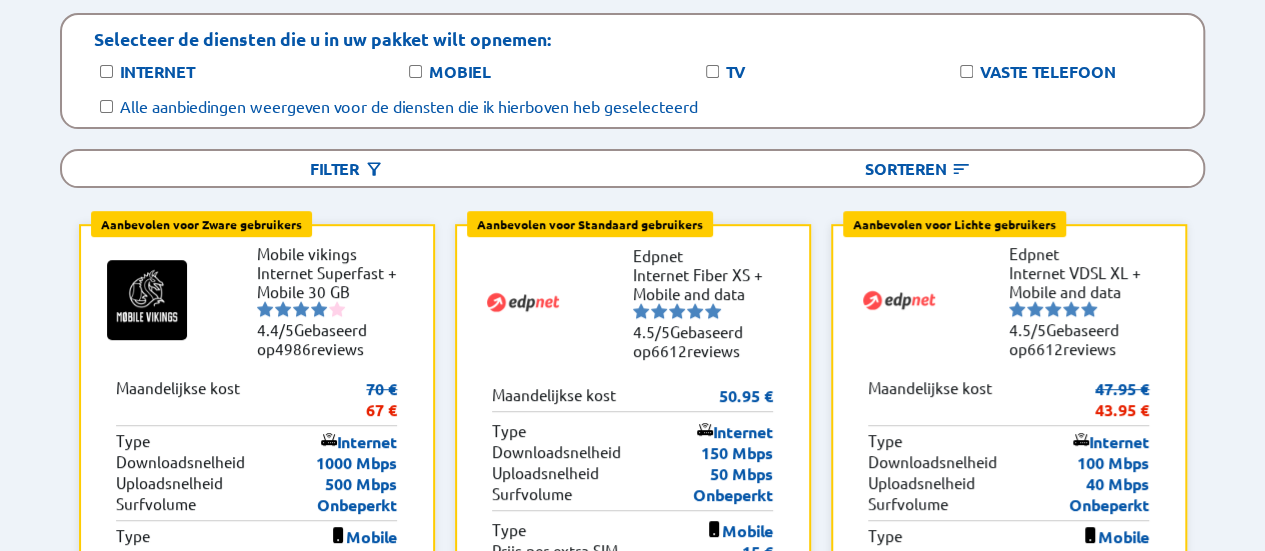 scroll, scrollTop: 262, scrollLeft: 0, axis: vertical 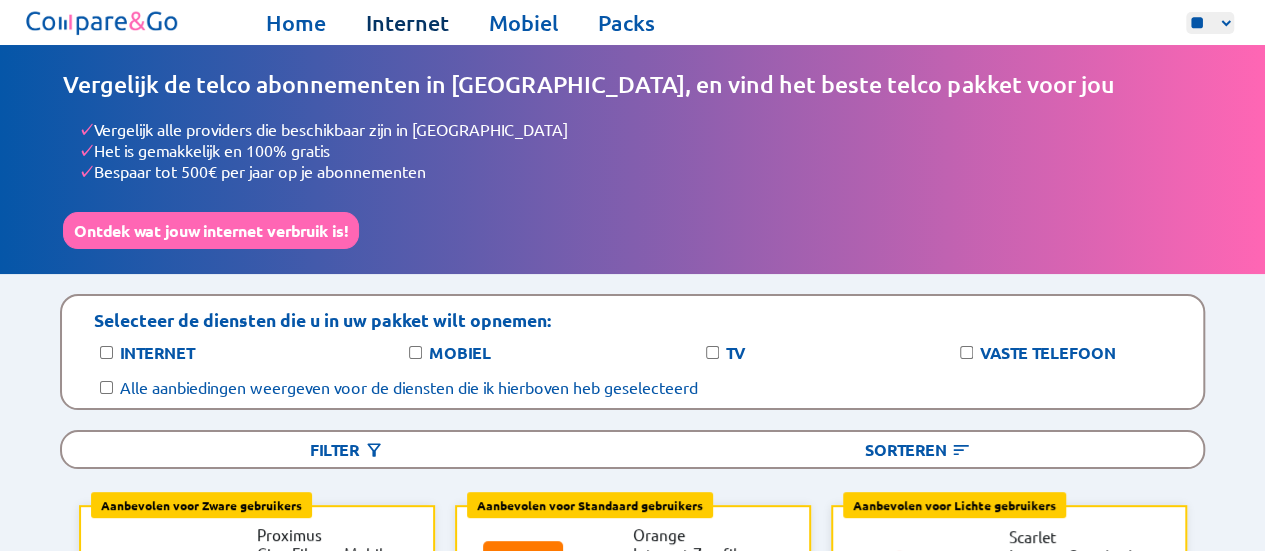 click on "Internet" at bounding box center [407, 23] 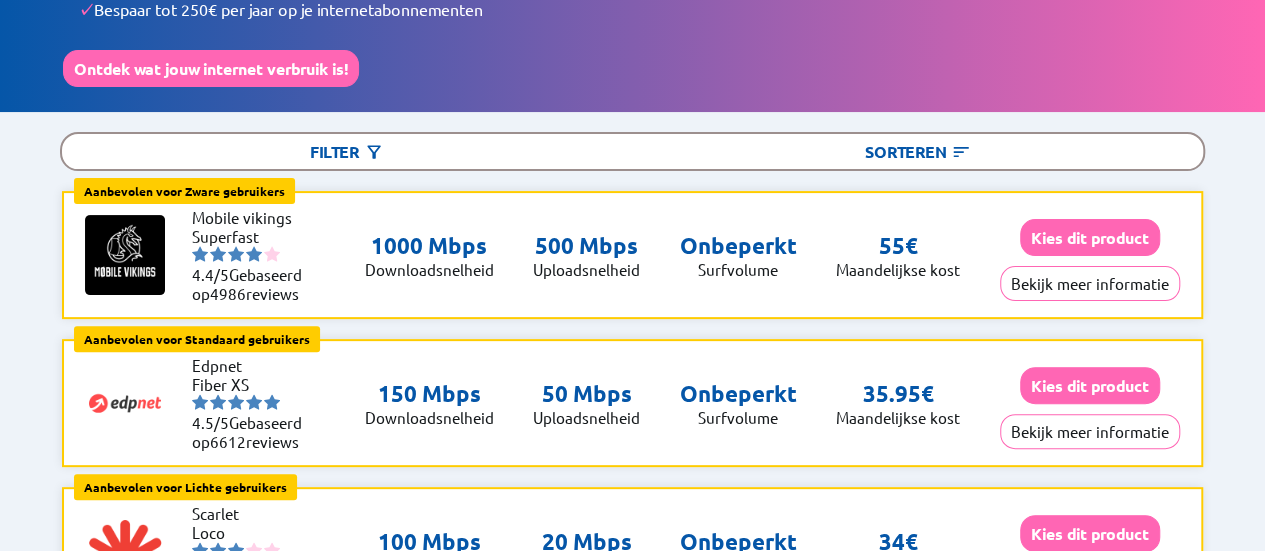 scroll, scrollTop: 0, scrollLeft: 0, axis: both 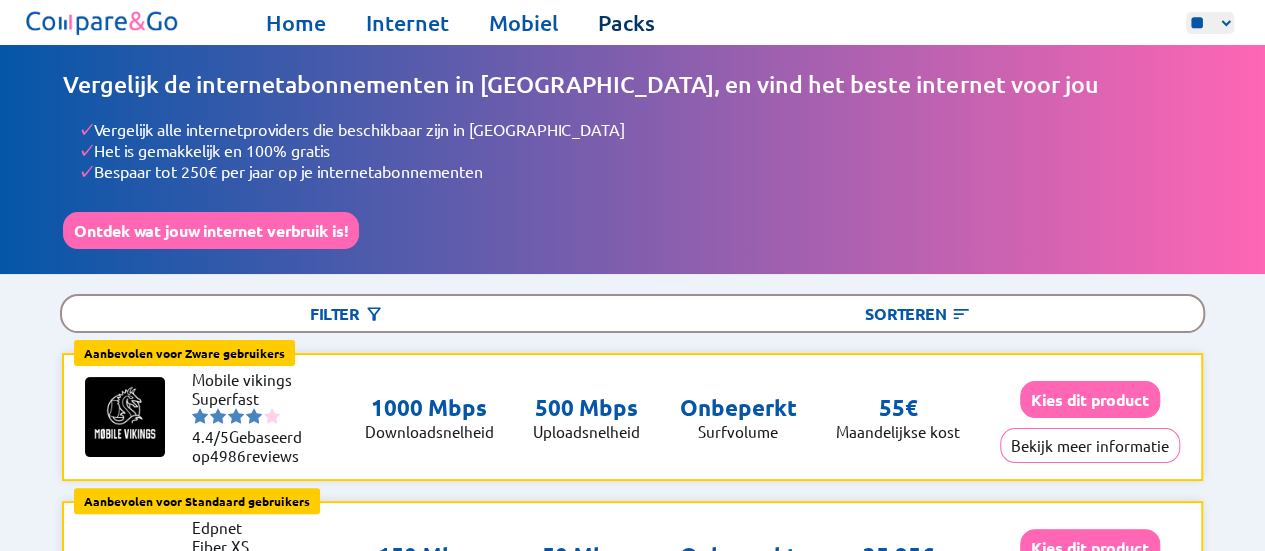 click on "Packs" at bounding box center [626, 23] 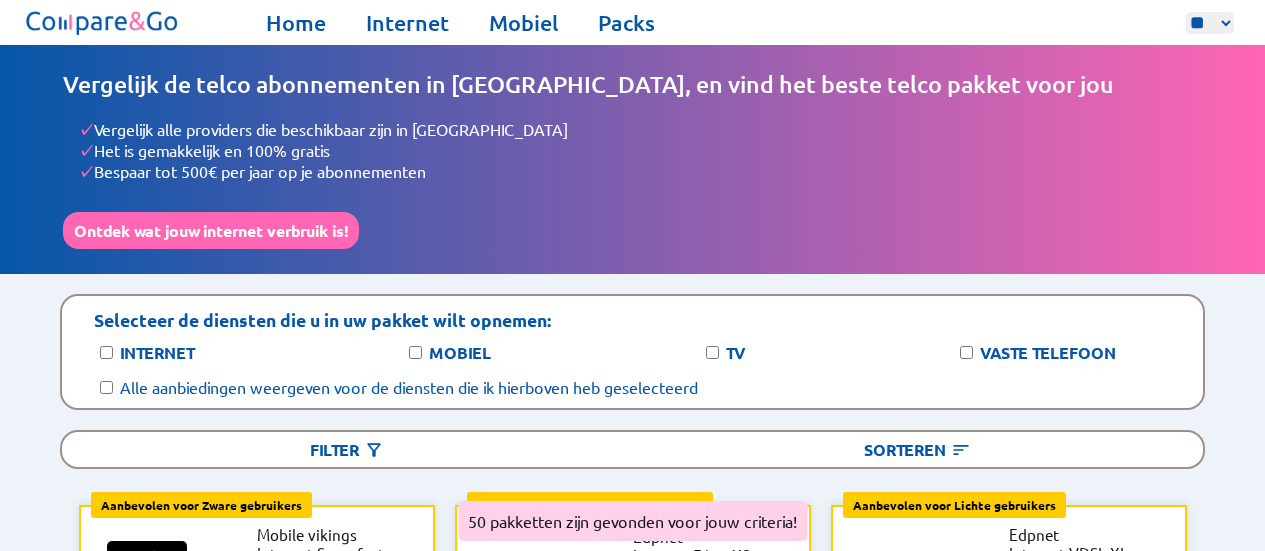 scroll, scrollTop: 0, scrollLeft: 0, axis: both 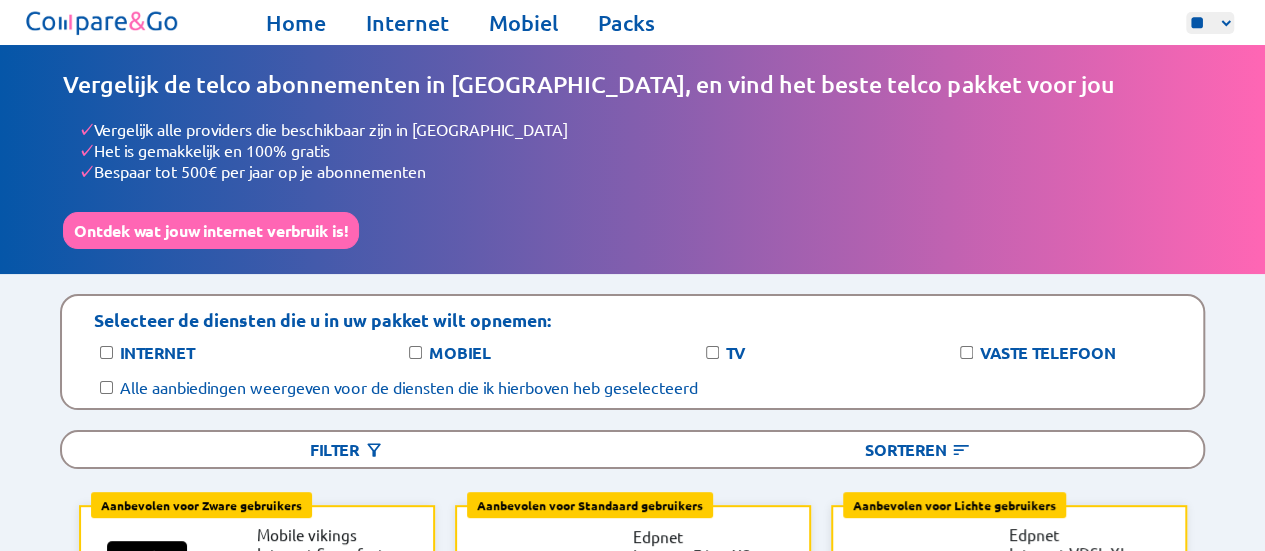 click on "Vergelijk de telco abonnementen in België, en vind het beste telco pakket voor jou
✓  Vergelijk alle providers die beschikbaar zijn in België
✓  Het is gemakkelijk en 100% gratis
✓  Bespaar tot 500€ per jaar op je abonnementen
Ontdek wat jouw internet verbruik is!" at bounding box center [632, 159] 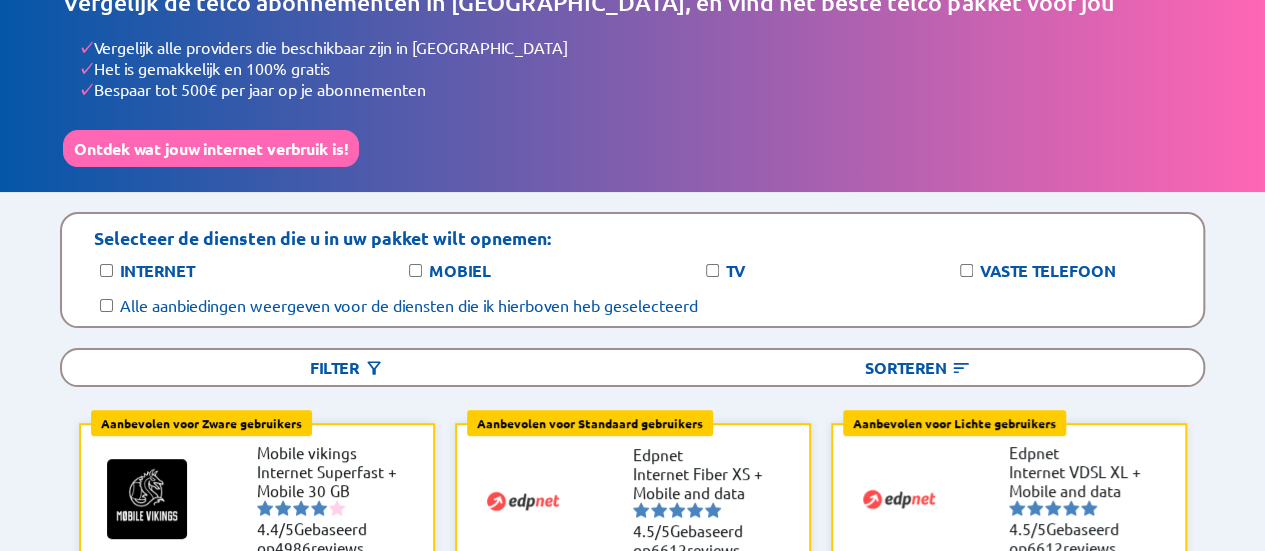 scroll, scrollTop: 0, scrollLeft: 0, axis: both 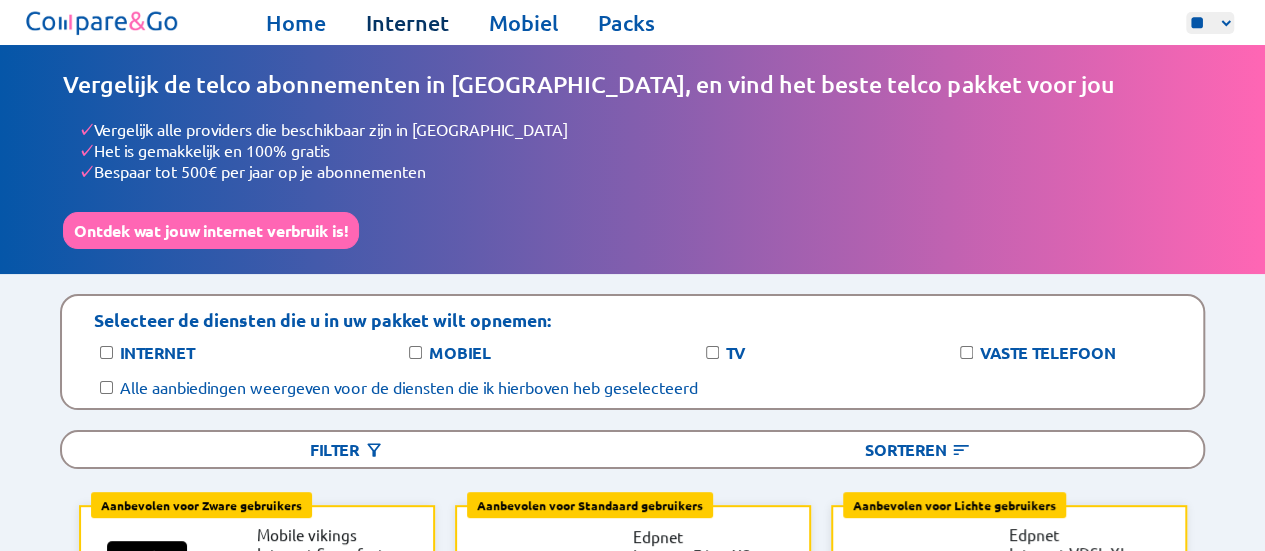click on "Internet" at bounding box center (407, 23) 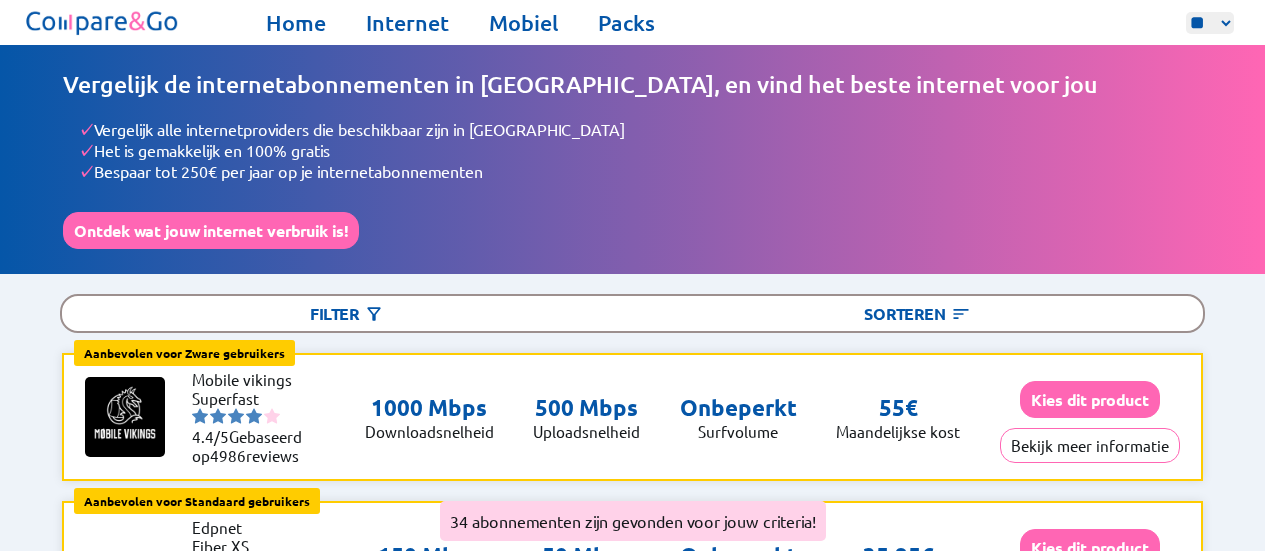 scroll, scrollTop: 0, scrollLeft: 0, axis: both 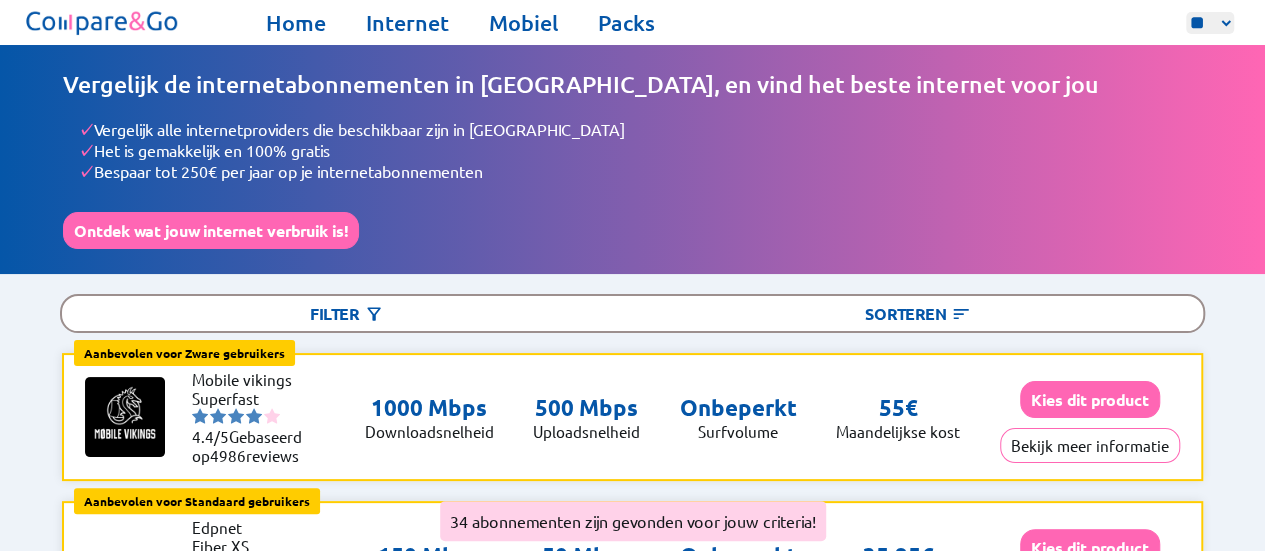 click on "Vergelijk de internetabonnementen in België, en vind het beste internet voor jou
✓  Vergelijk alle internetproviders die beschikbaar zijn in België
✓  Het is gemakkelijk en 100% gratis
✓  Bespaar tot 250€ per jaar op je internetabonnementen
Ontdek wat jouw internet verbruik is!" at bounding box center (632, 159) 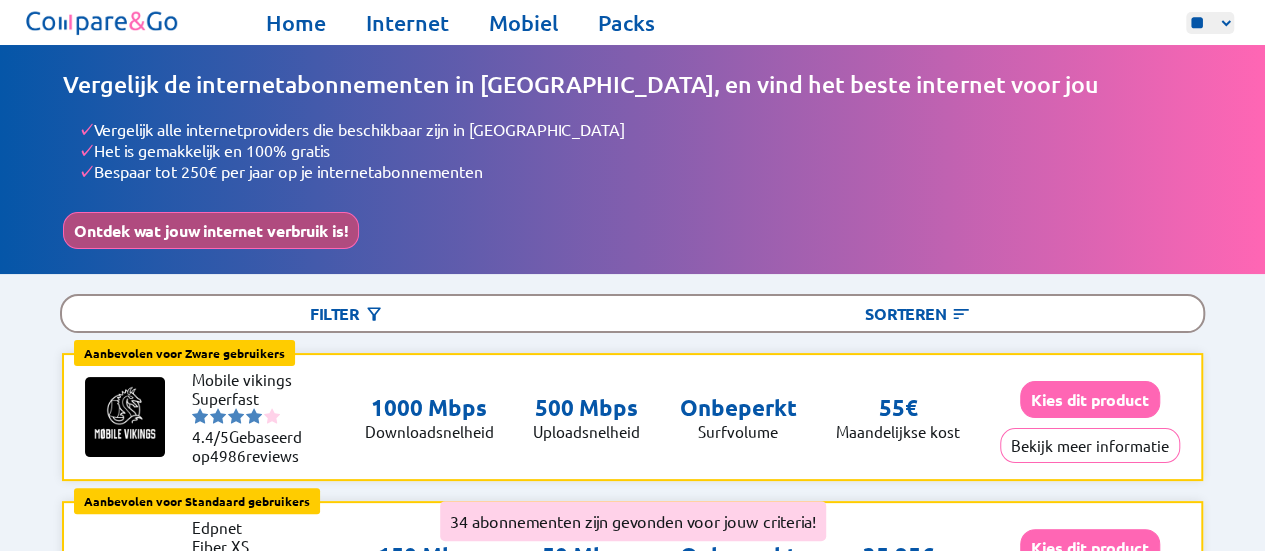 click on "Ontdek wat jouw internet verbruik is!" at bounding box center [211, 230] 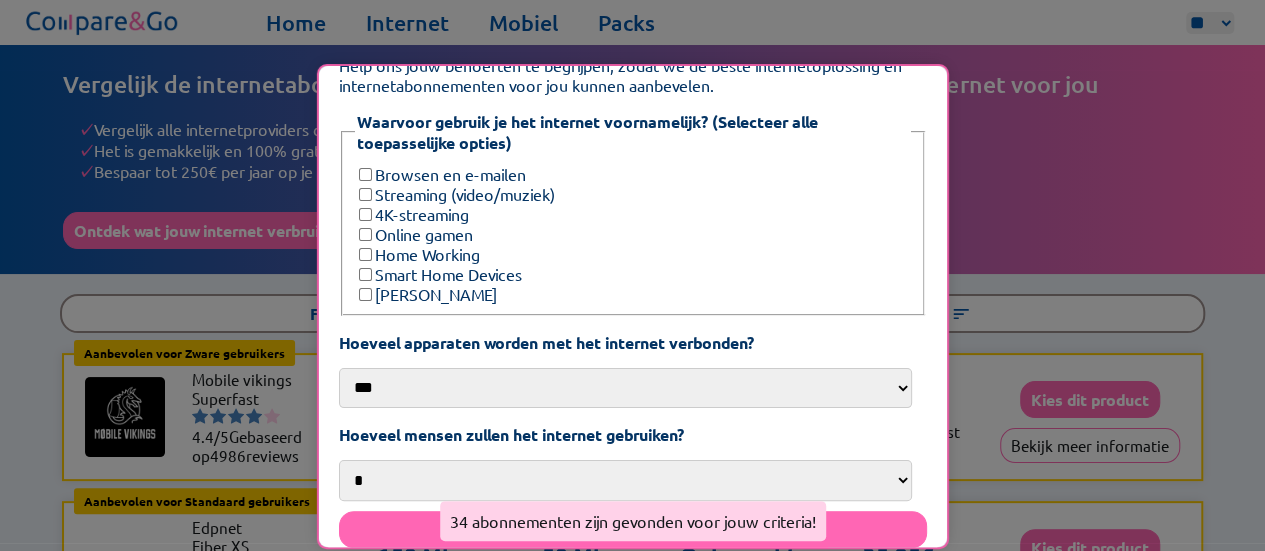 scroll, scrollTop: 78, scrollLeft: 0, axis: vertical 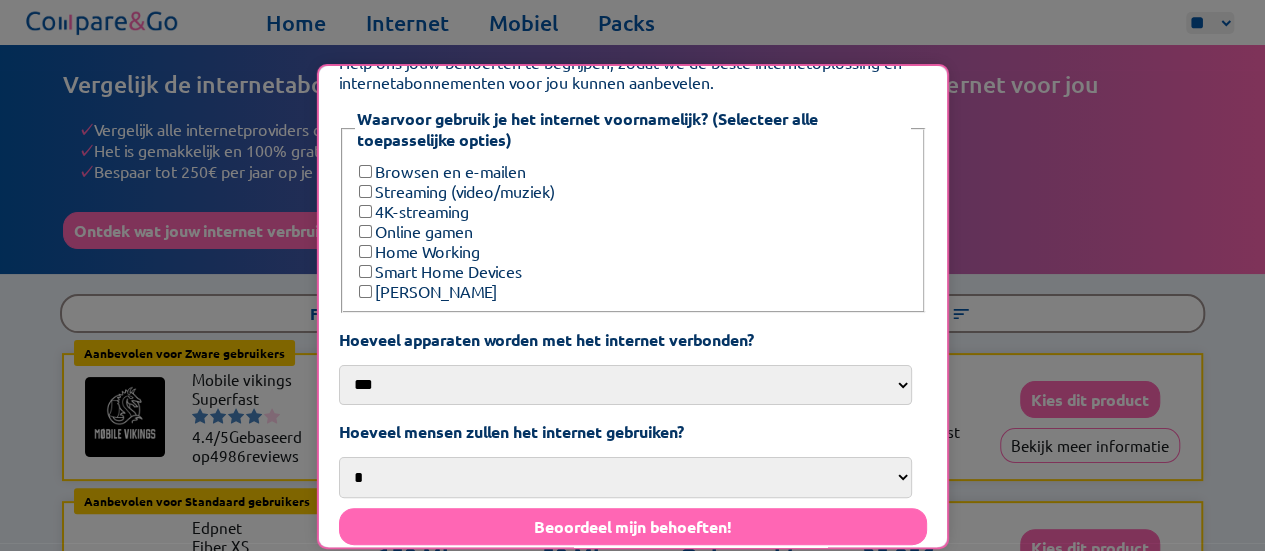 click on "Browsen en e-mailen" at bounding box center (439, 171) 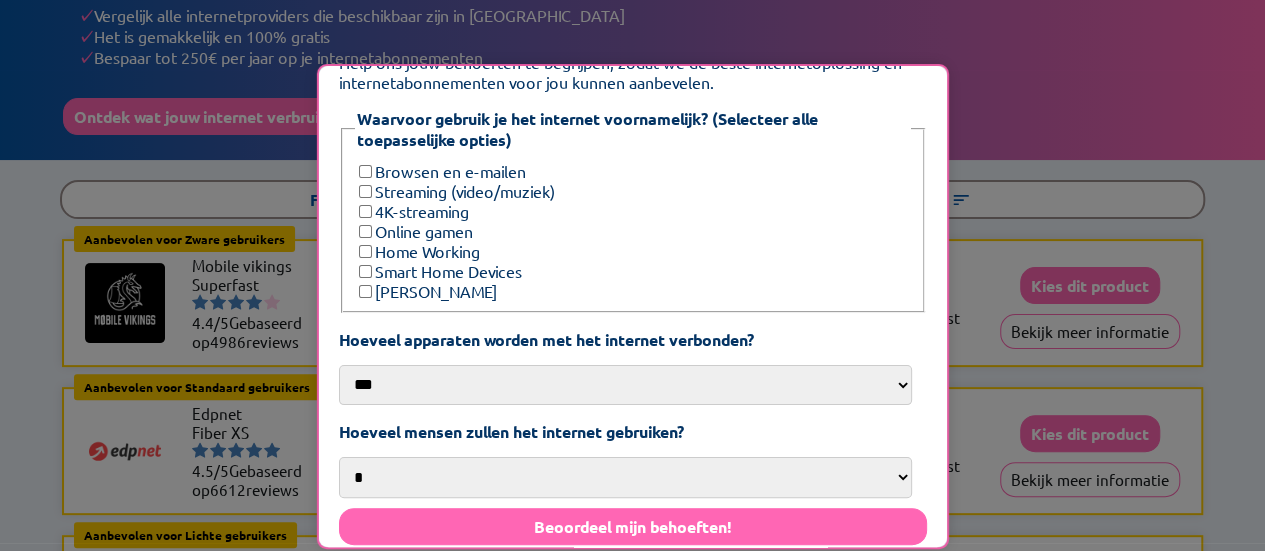 scroll, scrollTop: 120, scrollLeft: 0, axis: vertical 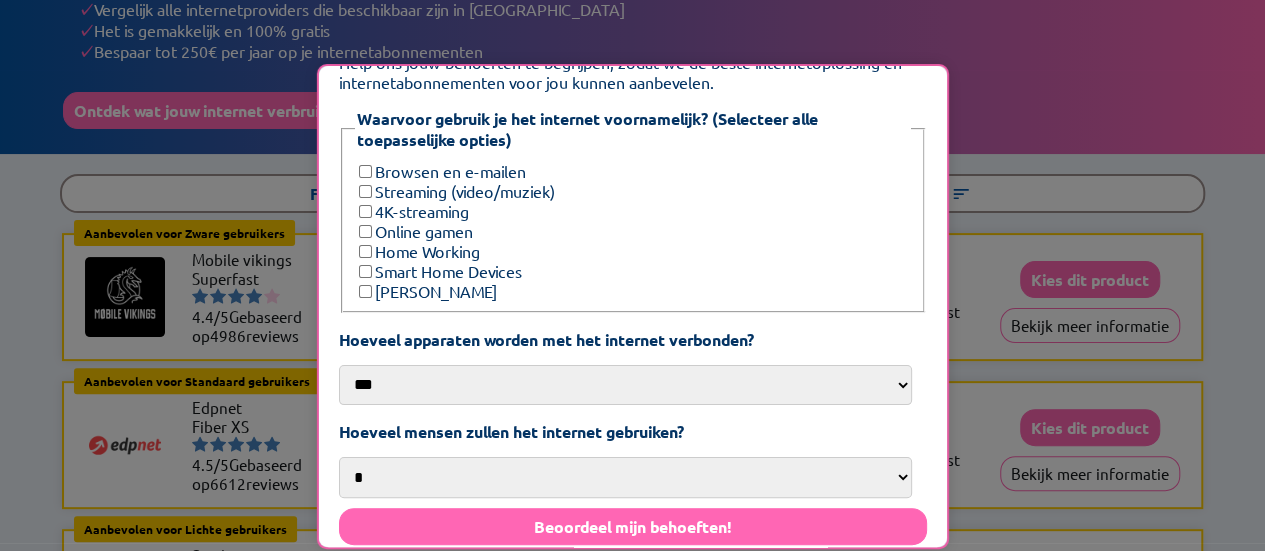 click on "***
***
****
***" at bounding box center [624, 385] 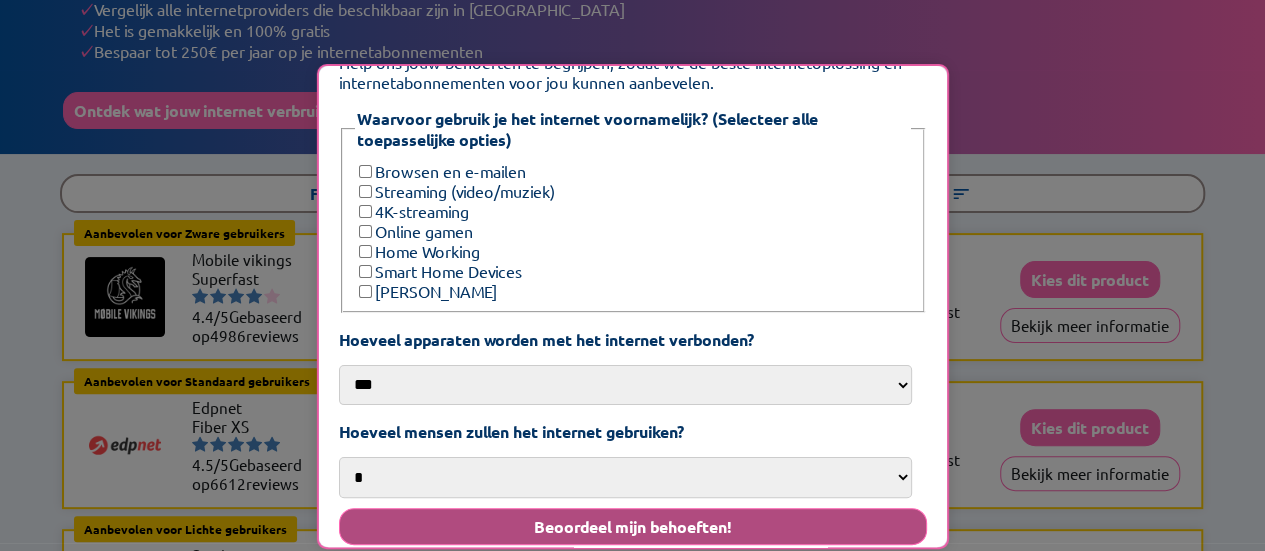 click on "Beoordeel mijn behoeften!" at bounding box center [632, 526] 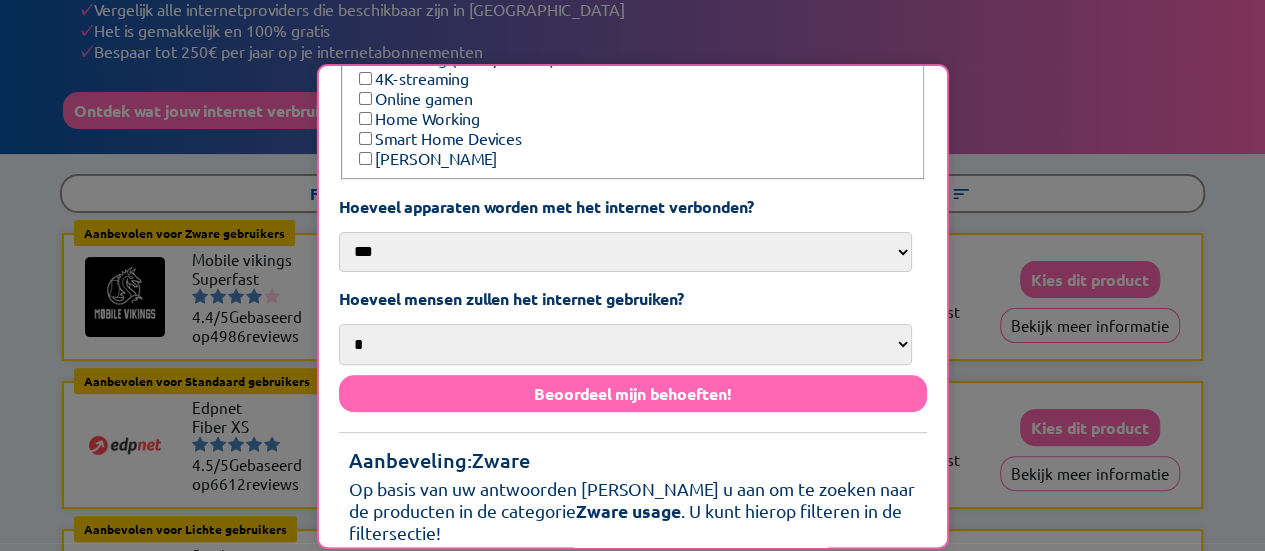 scroll, scrollTop: 212, scrollLeft: 0, axis: vertical 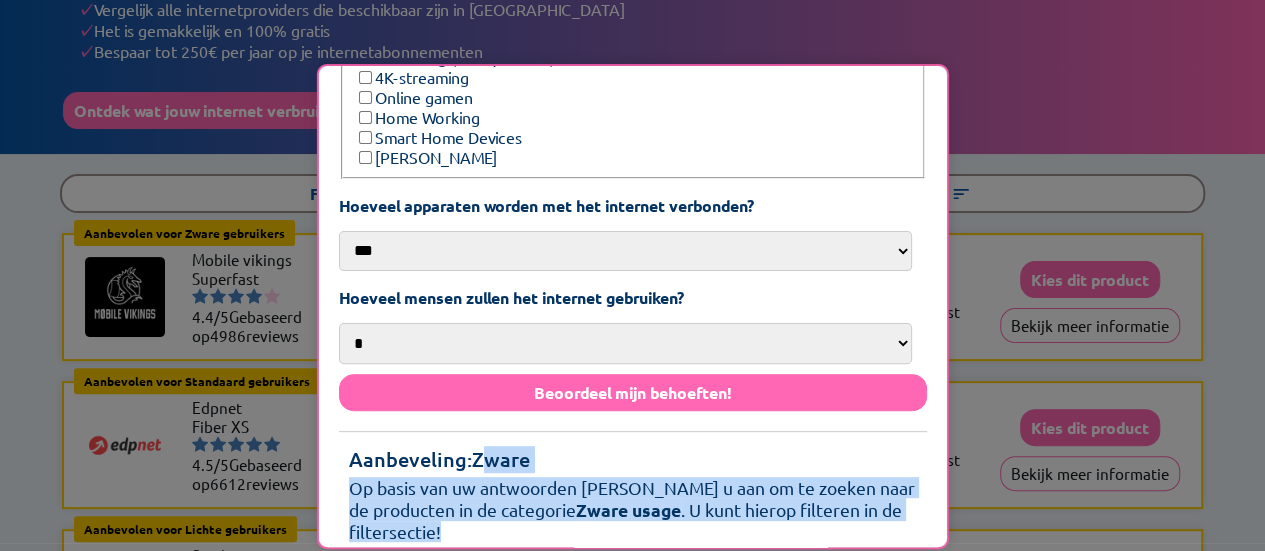 drag, startPoint x: 526, startPoint y: 449, endPoint x: 738, endPoint y: 502, distance: 218.5246 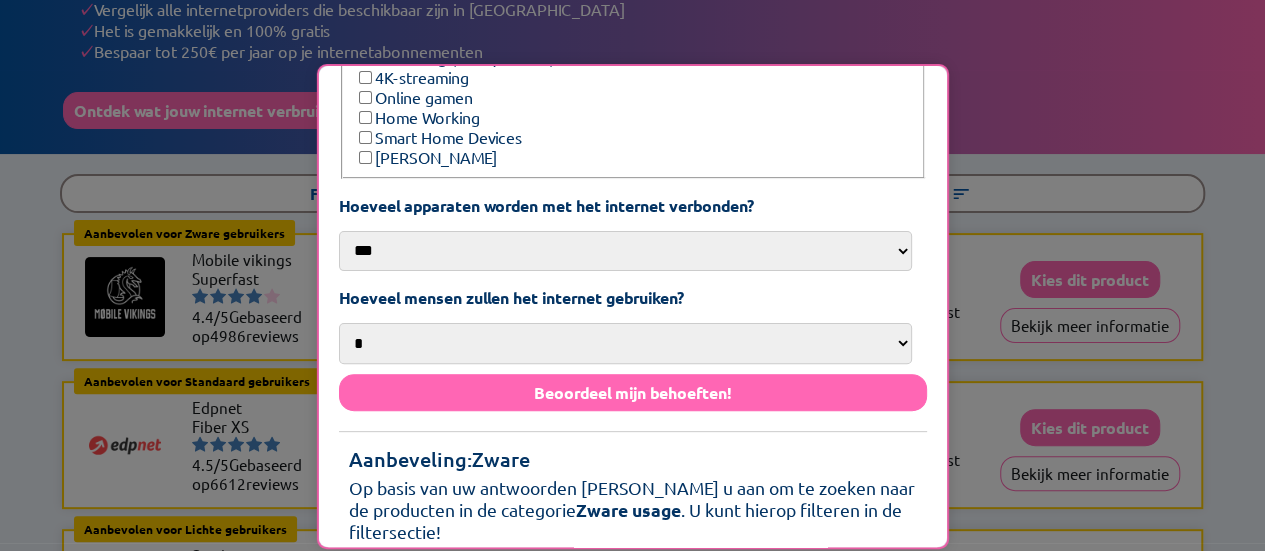 click on "×
Optimaliseer jouw internetoplossing
Help ons jouw behoeften te begrijpen, zodat we de beste internetoplossing en internetabonnementen voor jou kunnen aanbevelen.
Waarvoor gebruik je het internet voornamelijk? (Selecteer alle toepasselijke opties)
Browsen en e-mailen
Streaming (video/muziek)
4K-streaming
Online gamen
Home Working
Smart Home Devices
Anders
Hoeveel apparaten worden met het internet verbonden?
***
***
****
***
Hoeveel mensen zullen het internet gebruiken?
* * *" at bounding box center (632, 275) 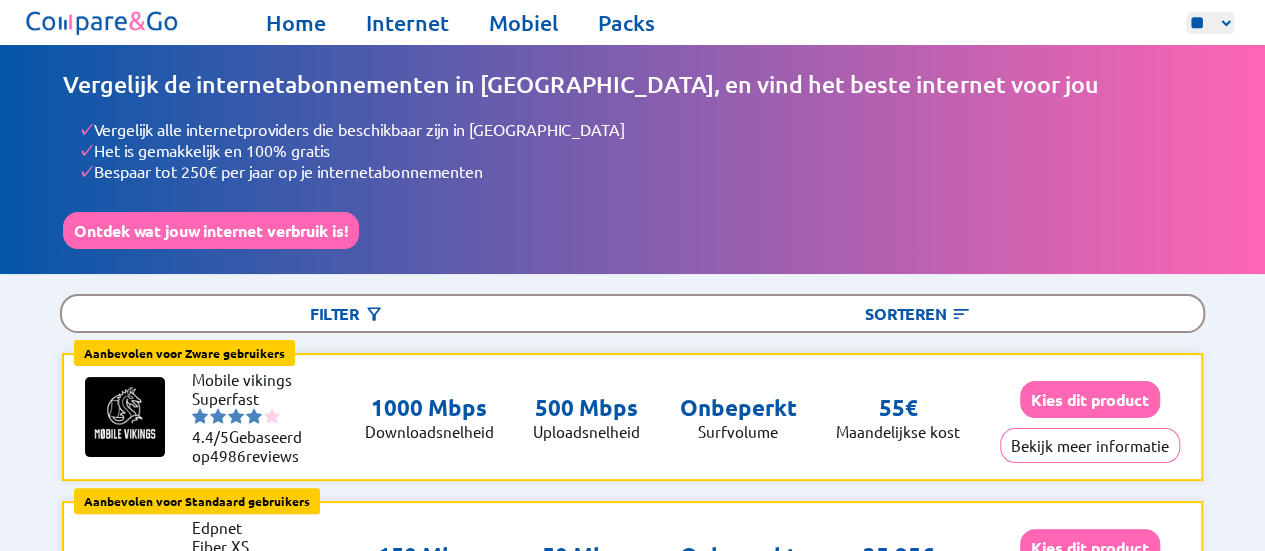 scroll, scrollTop: 0, scrollLeft: 0, axis: both 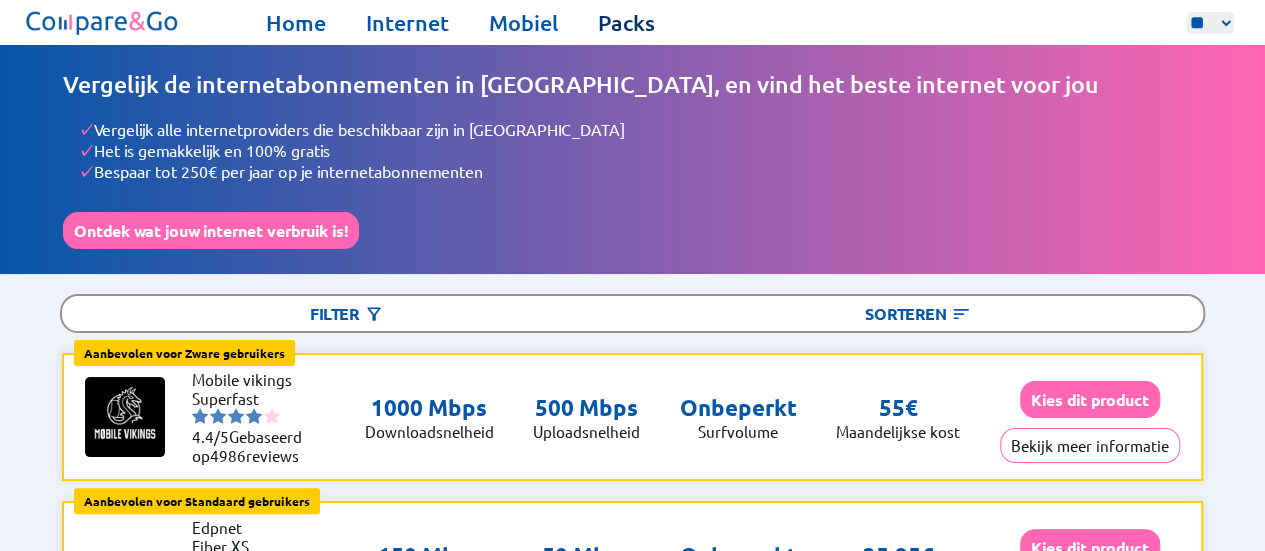 click on "Packs" at bounding box center (626, 23) 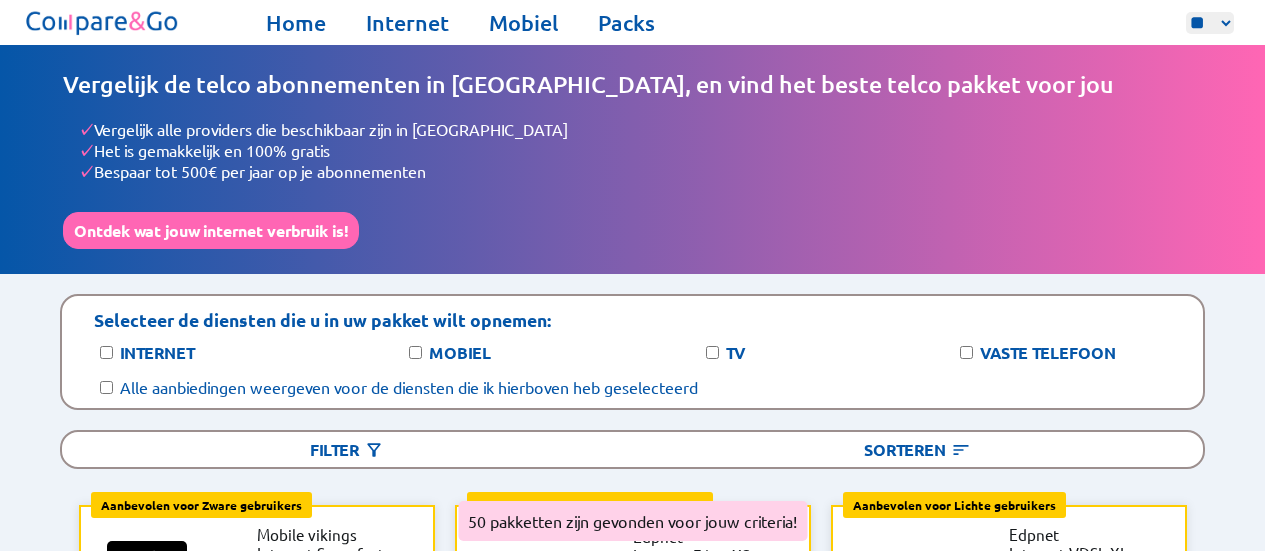 scroll, scrollTop: 0, scrollLeft: 0, axis: both 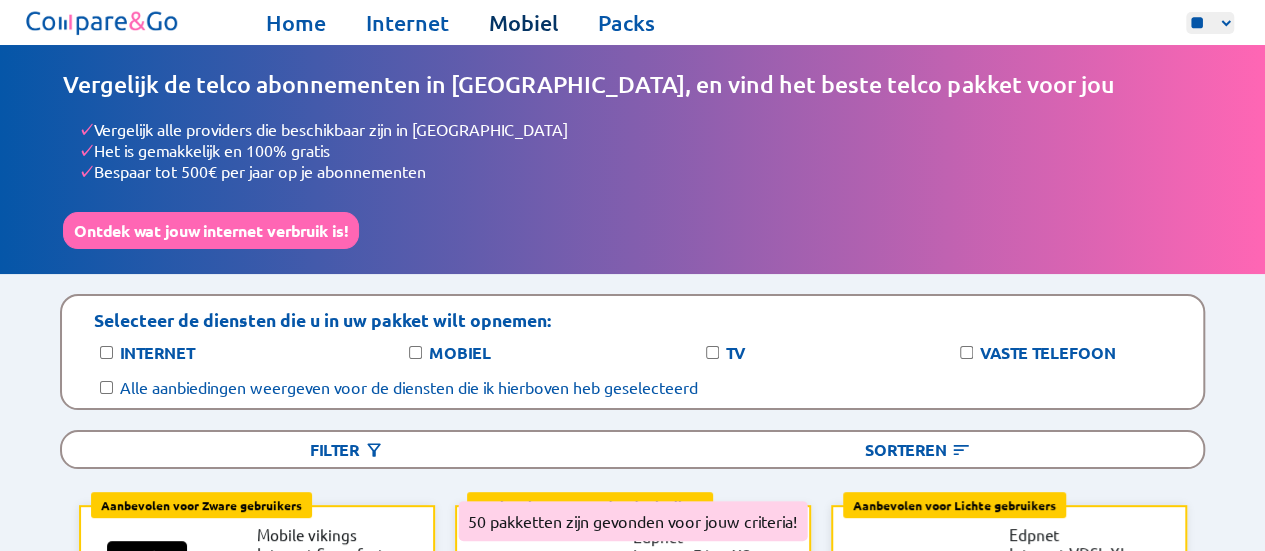 click on "Mobiel" at bounding box center [523, 23] 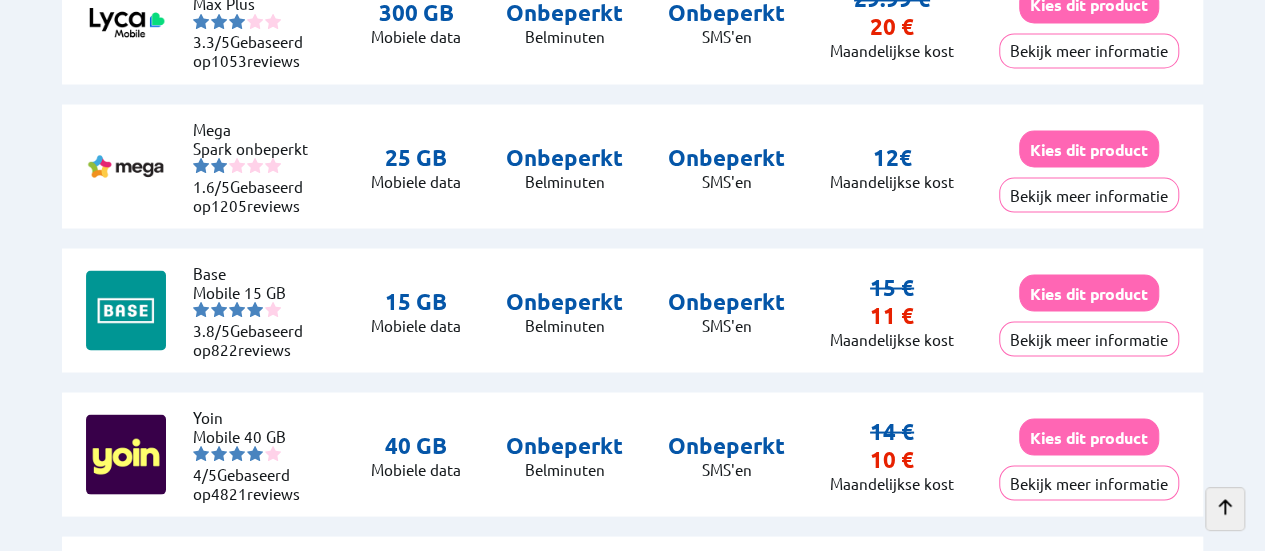 scroll, scrollTop: 1787, scrollLeft: 0, axis: vertical 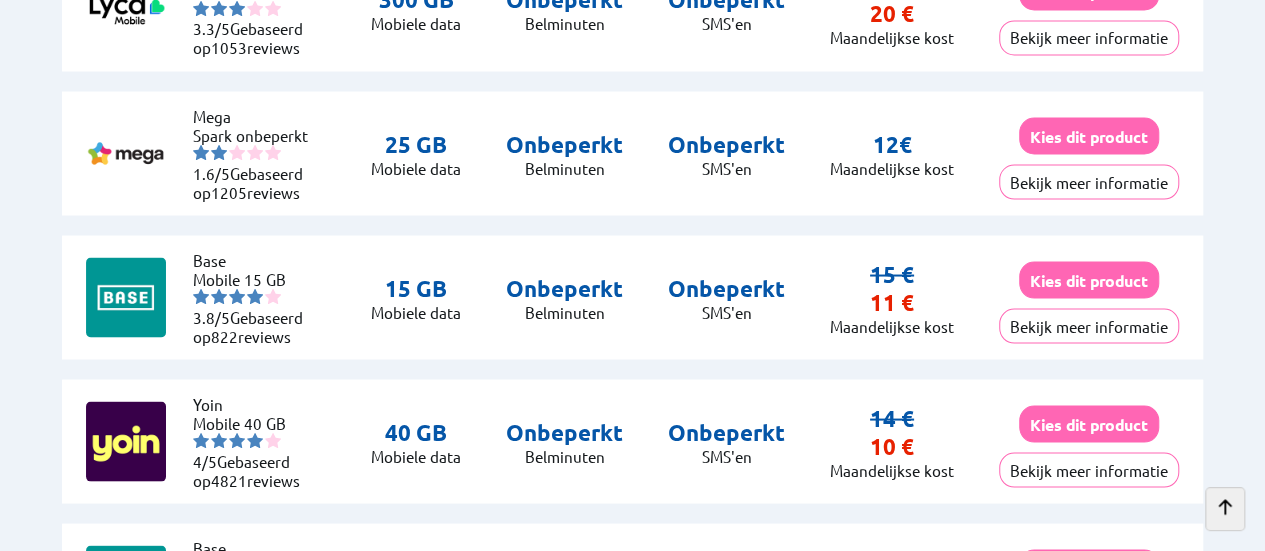 click at bounding box center (1225, 509) 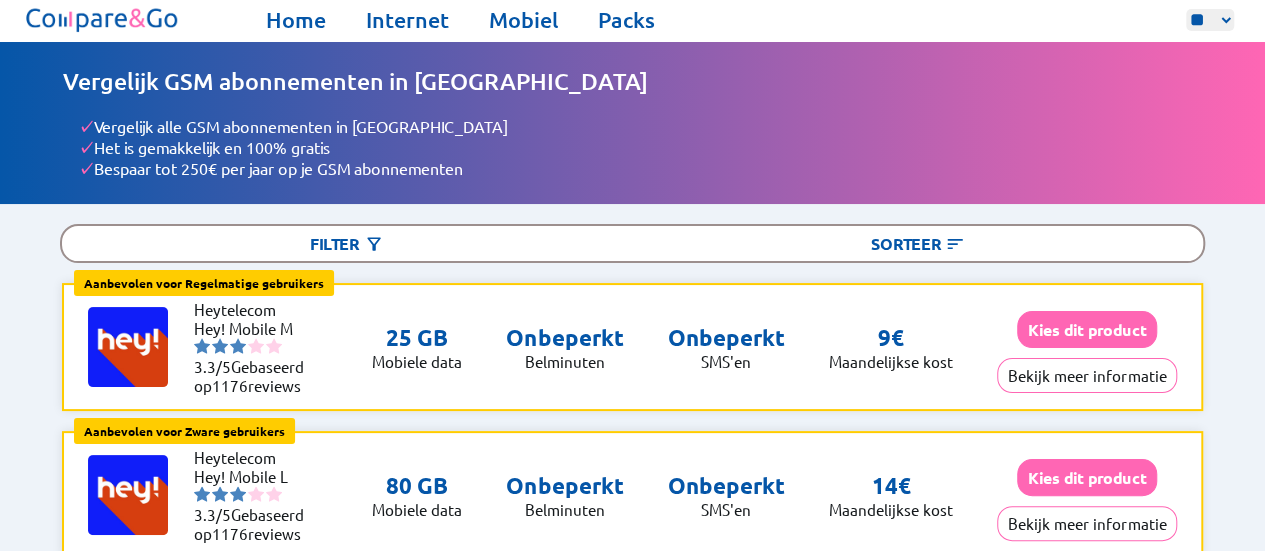 scroll, scrollTop: 0, scrollLeft: 0, axis: both 